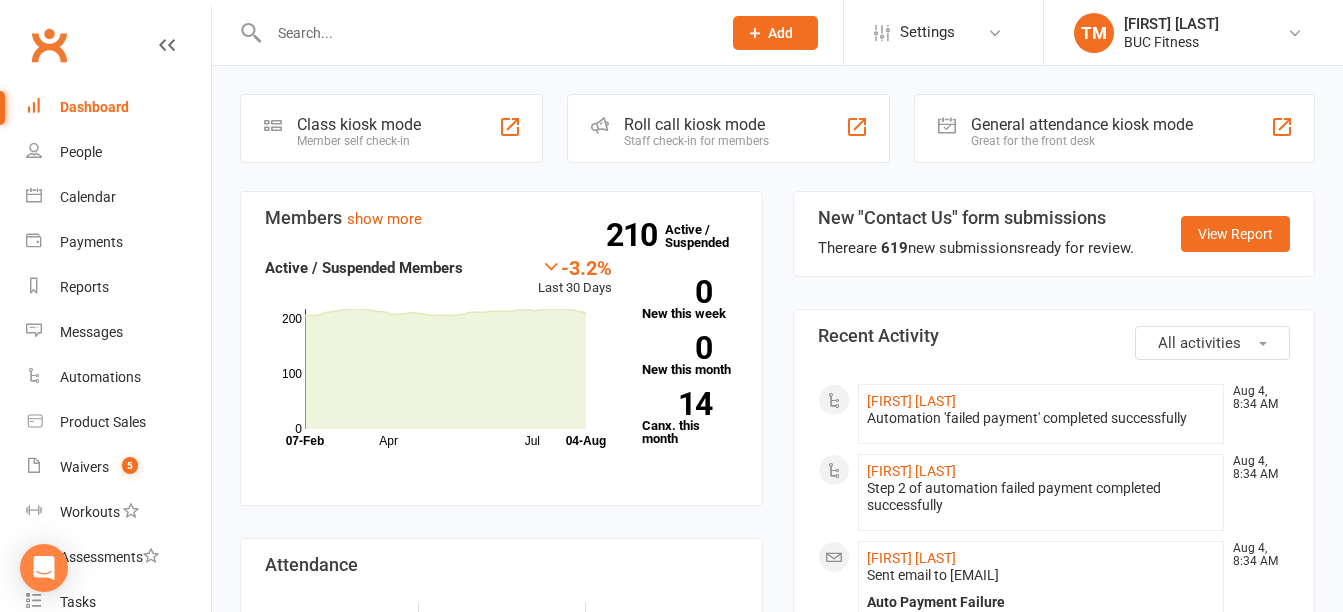 scroll, scrollTop: 0, scrollLeft: 0, axis: both 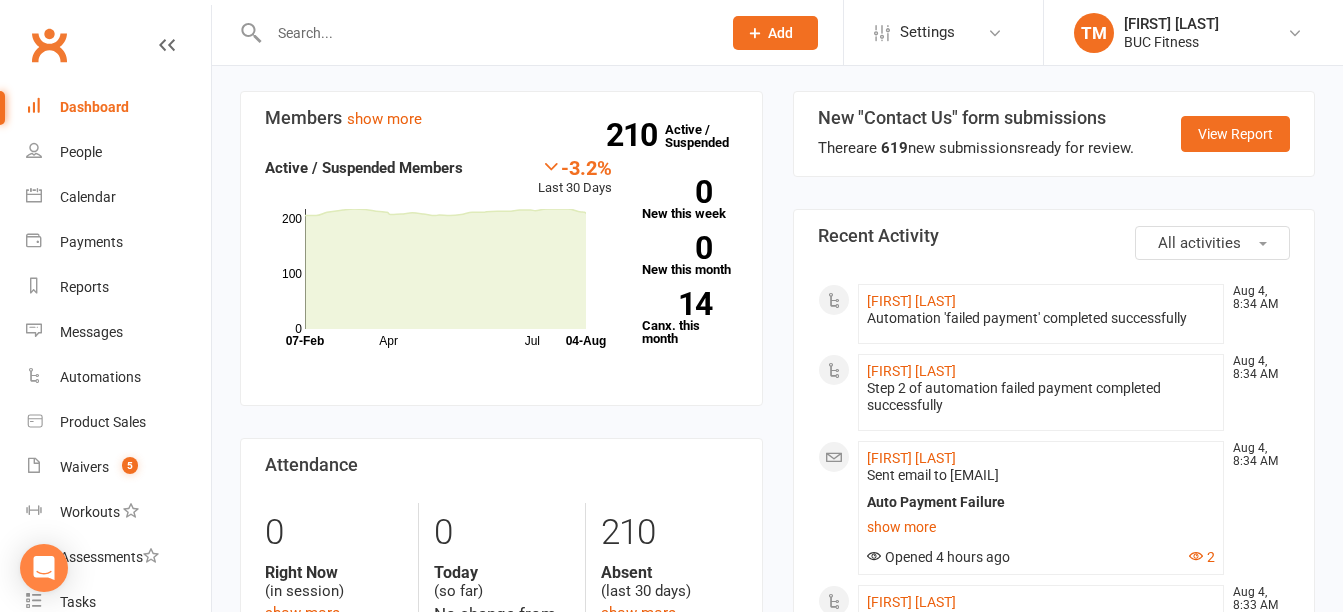 click at bounding box center [485, 33] 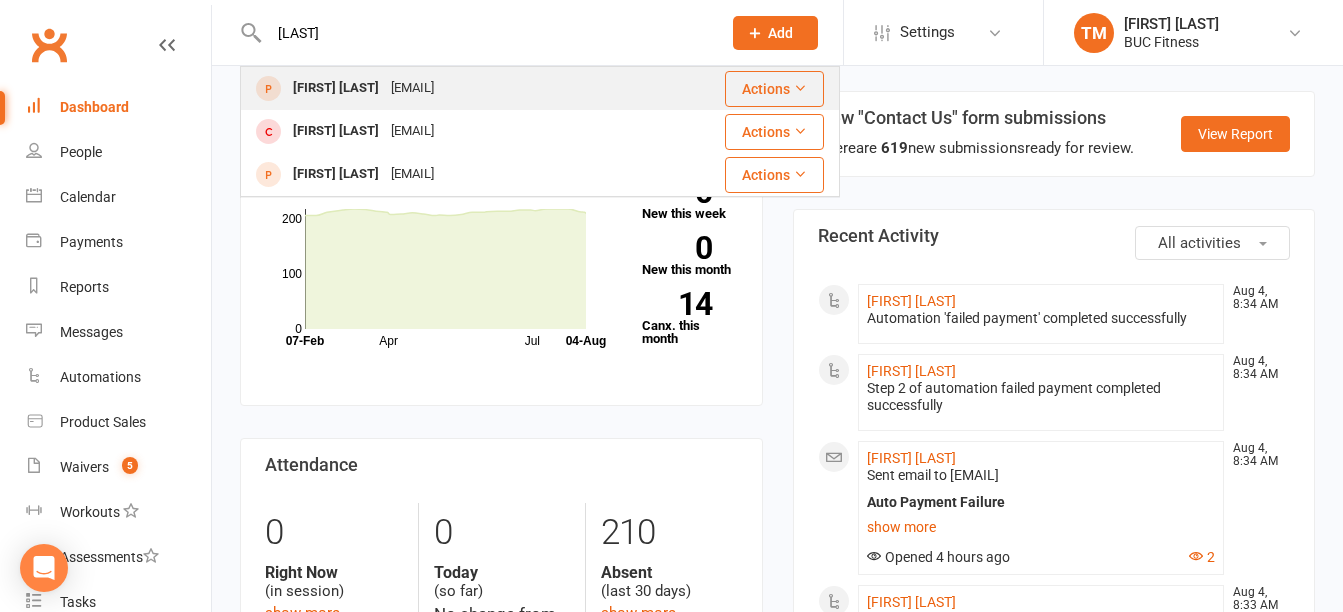 type on "[LAST]" 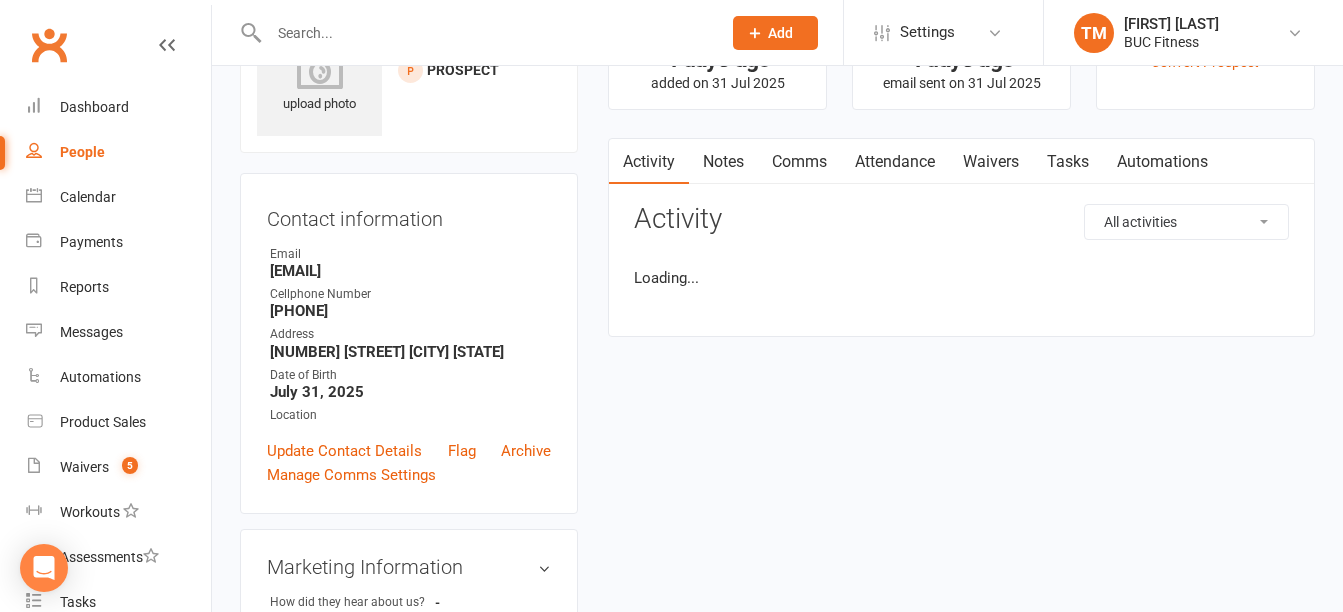 scroll, scrollTop: 0, scrollLeft: 0, axis: both 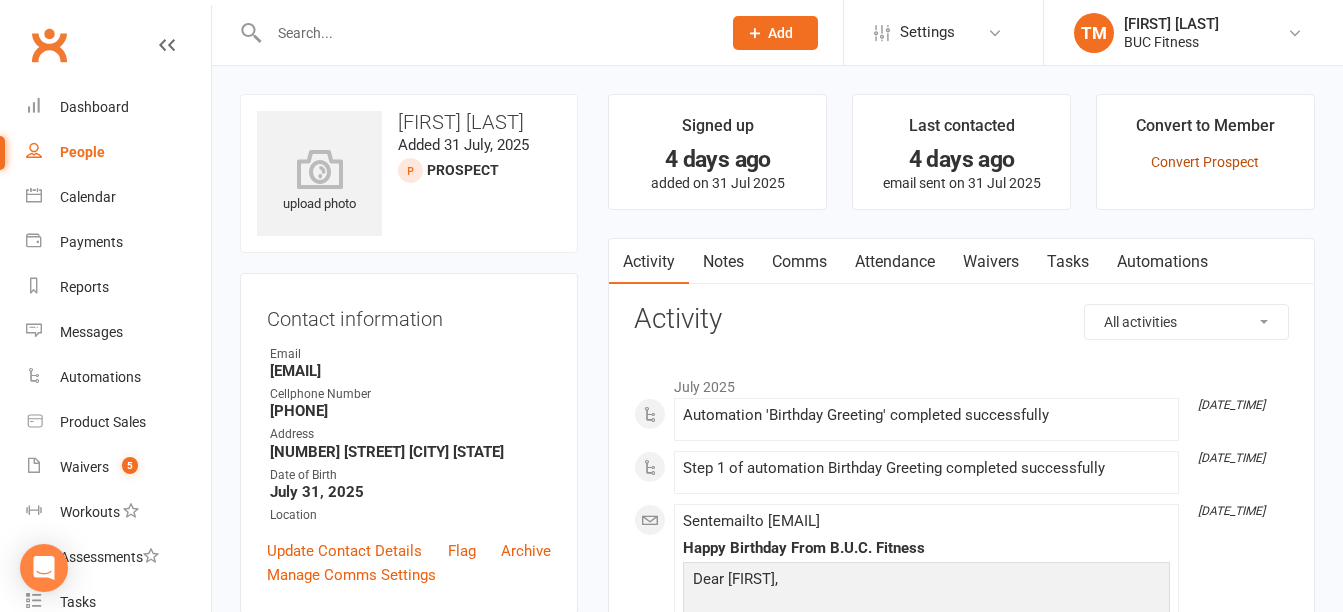 click on "Convert Prospect" at bounding box center [1205, 162] 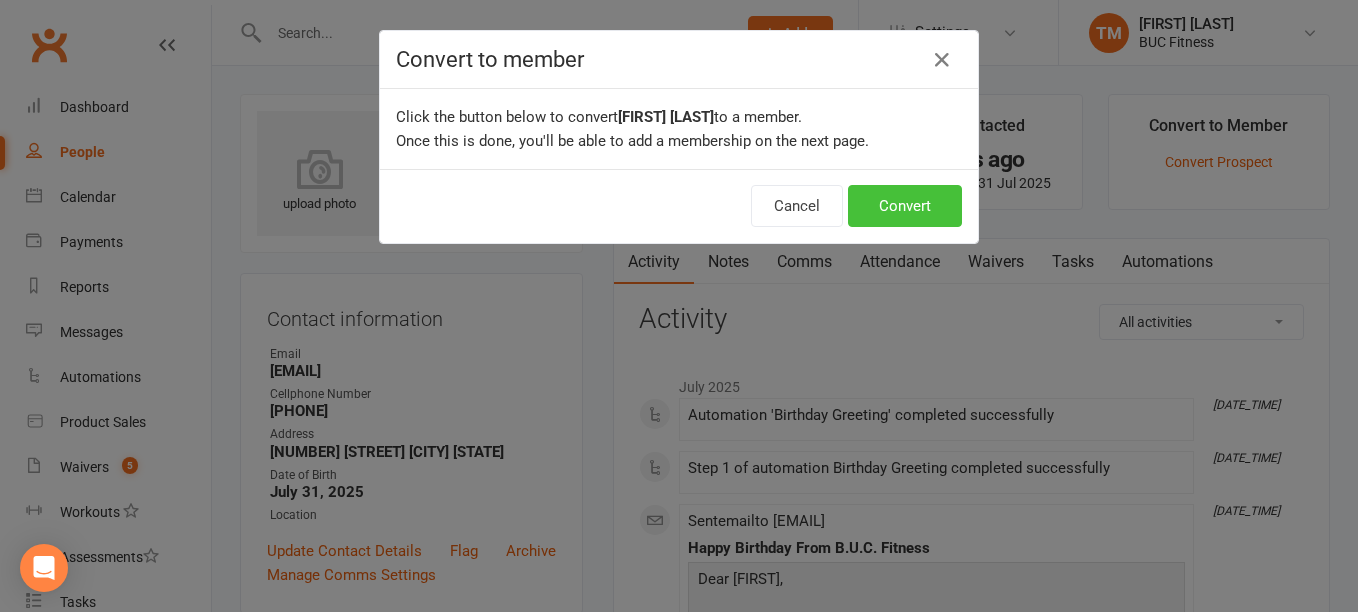 click on "Convert" at bounding box center (905, 206) 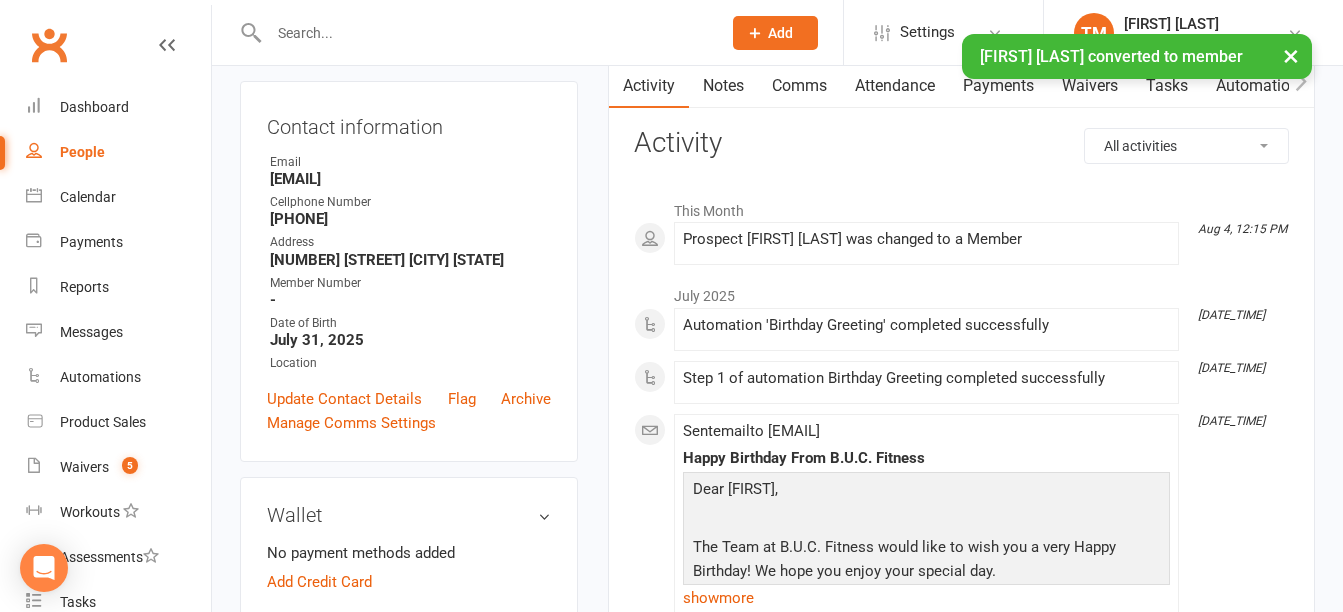scroll, scrollTop: 200, scrollLeft: 0, axis: vertical 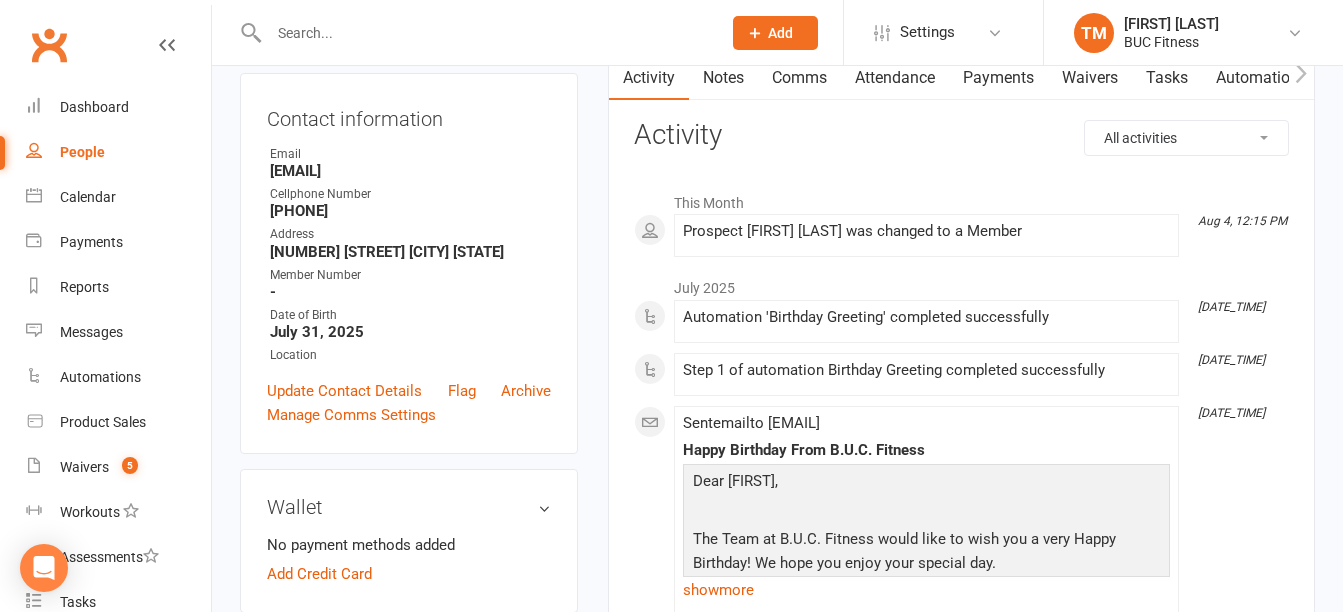 click on "July 31, 2025" at bounding box center [410, 332] 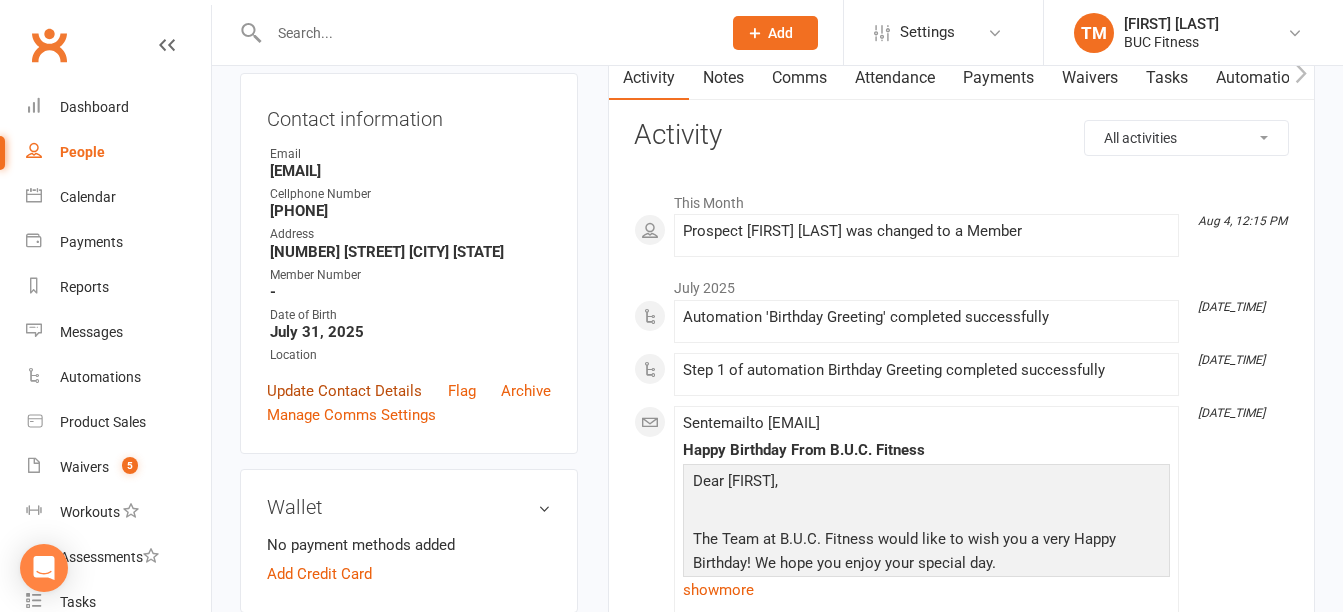 click on "Update Contact Details" at bounding box center (344, 391) 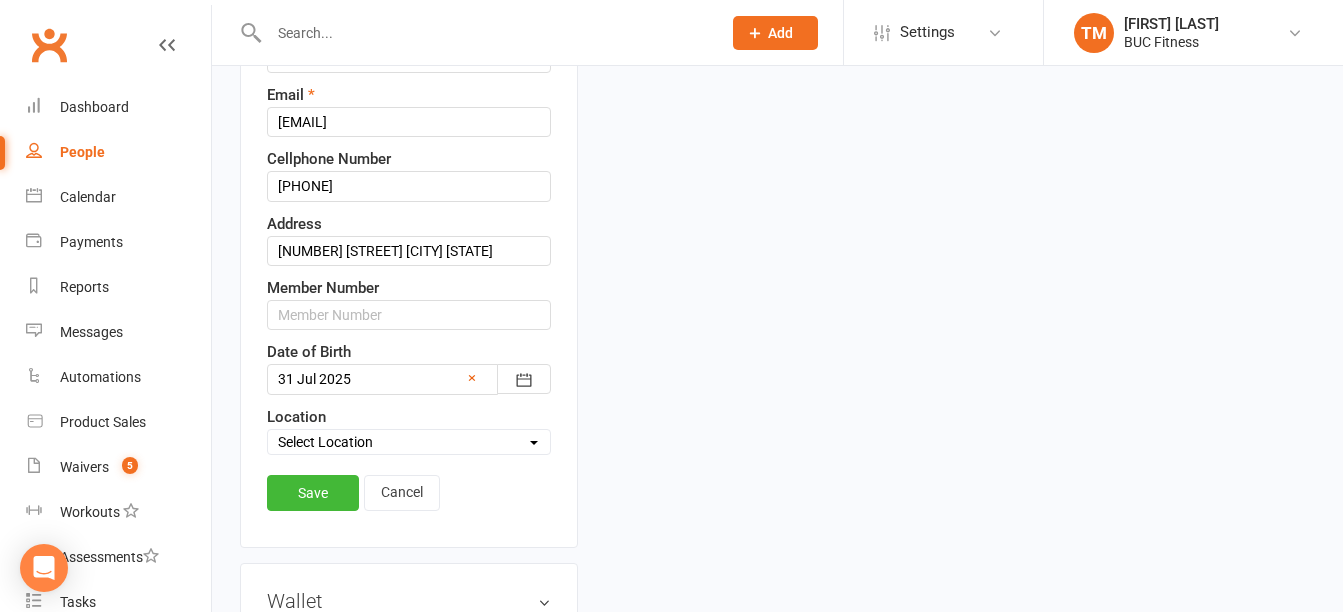 scroll, scrollTop: 394, scrollLeft: 0, axis: vertical 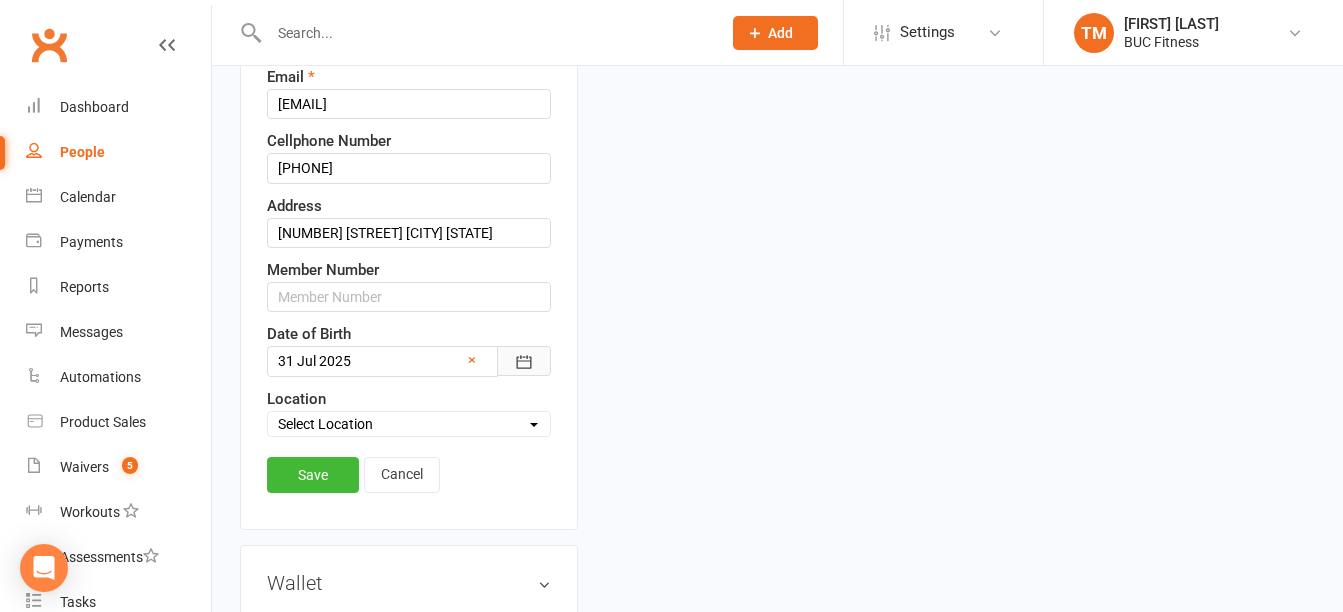click 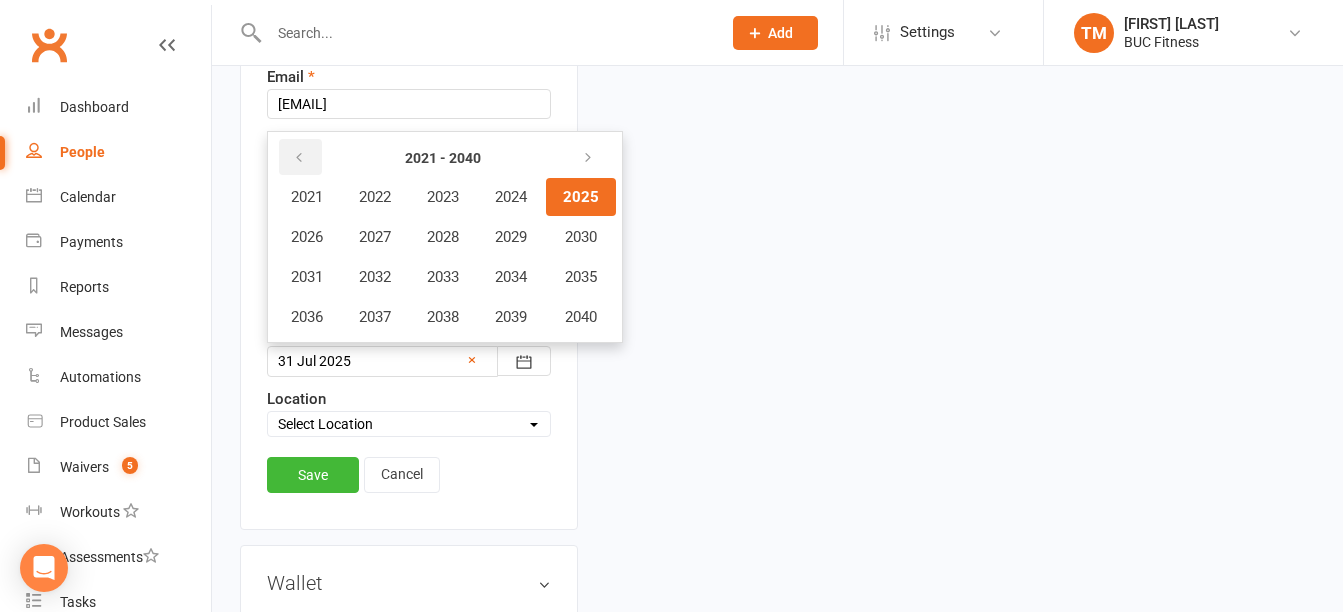 click at bounding box center (300, 157) 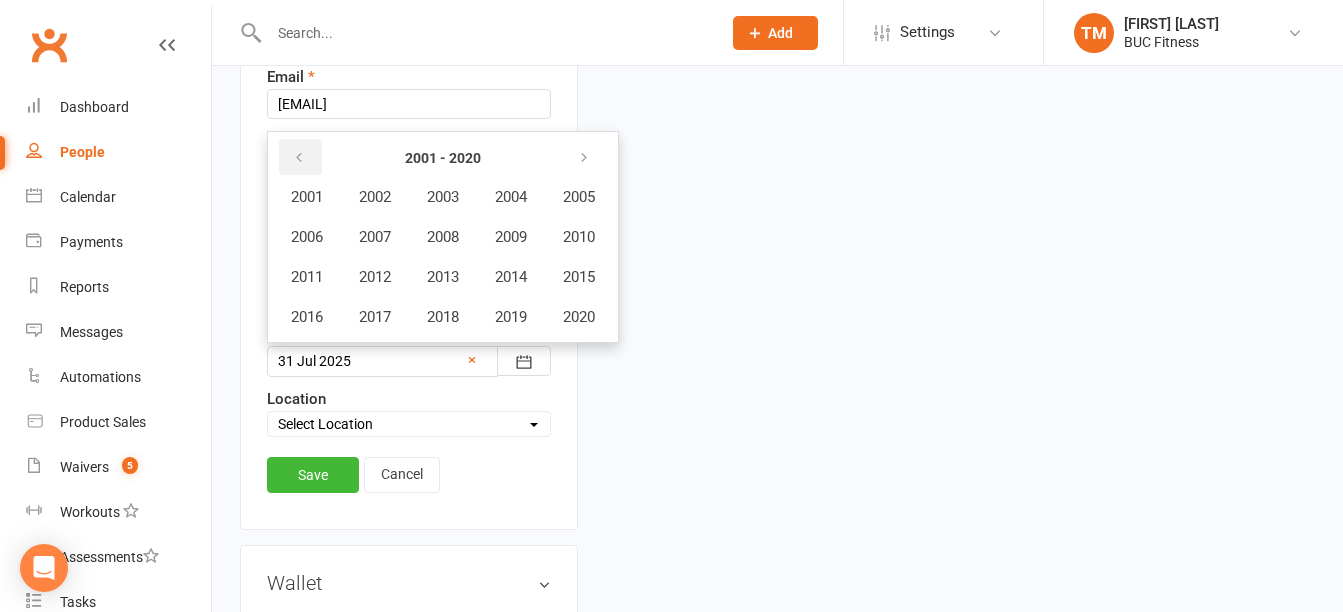 click at bounding box center (300, 157) 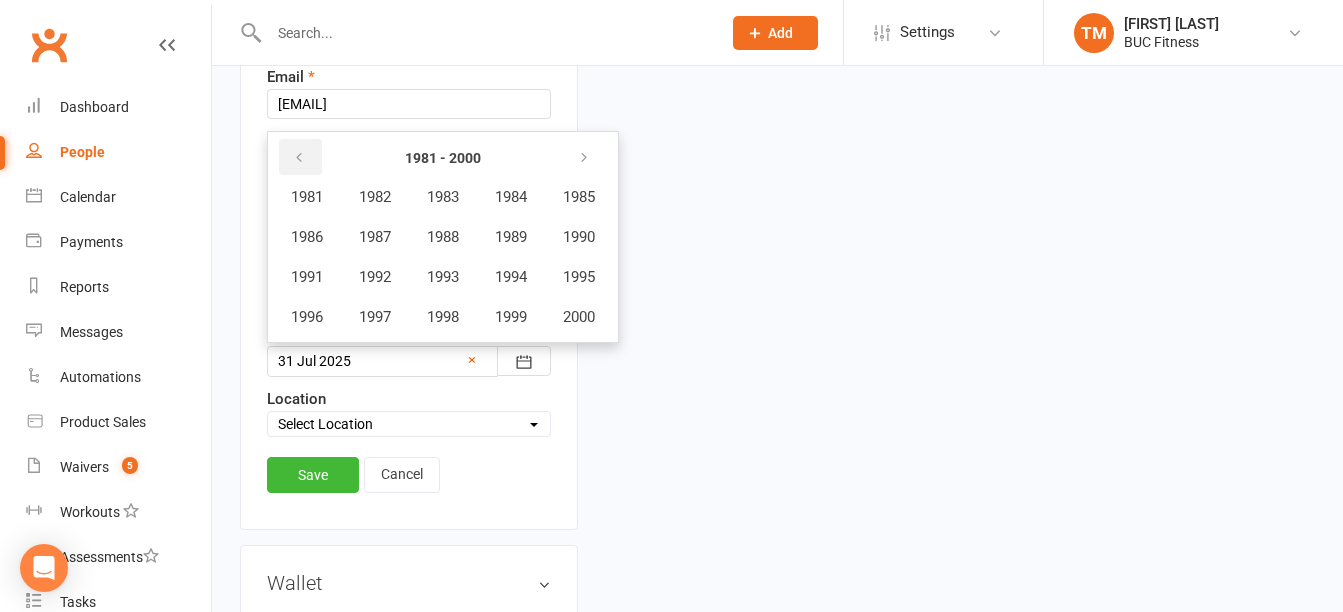 click at bounding box center [300, 157] 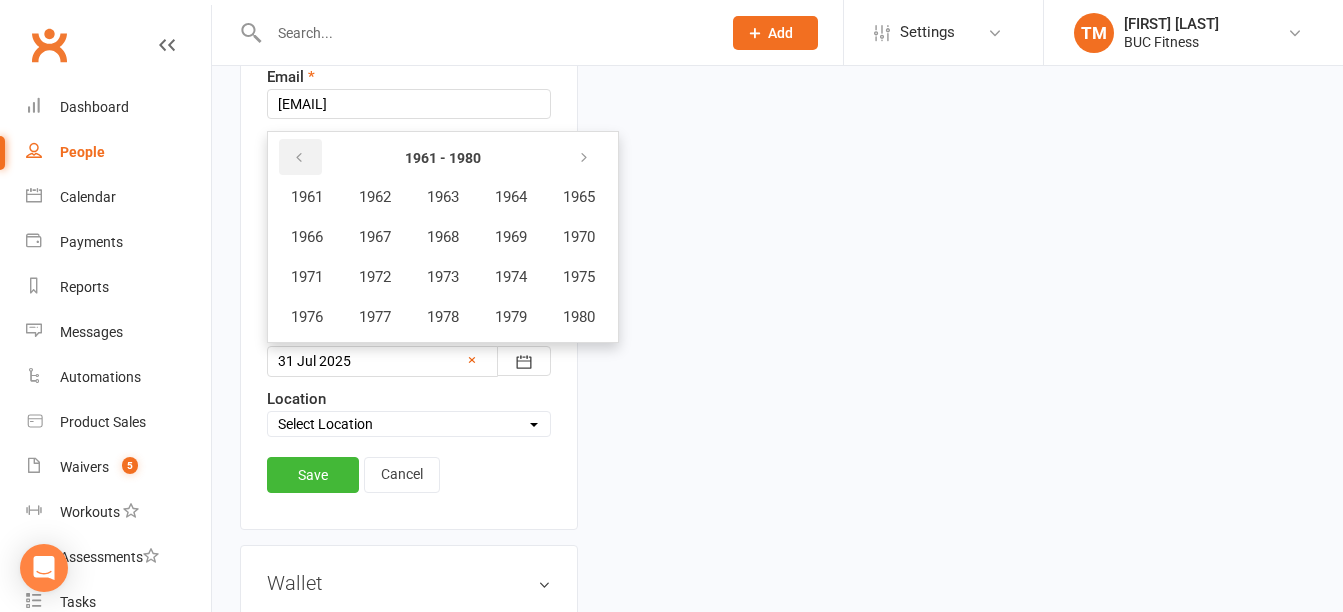 click at bounding box center (299, 158) 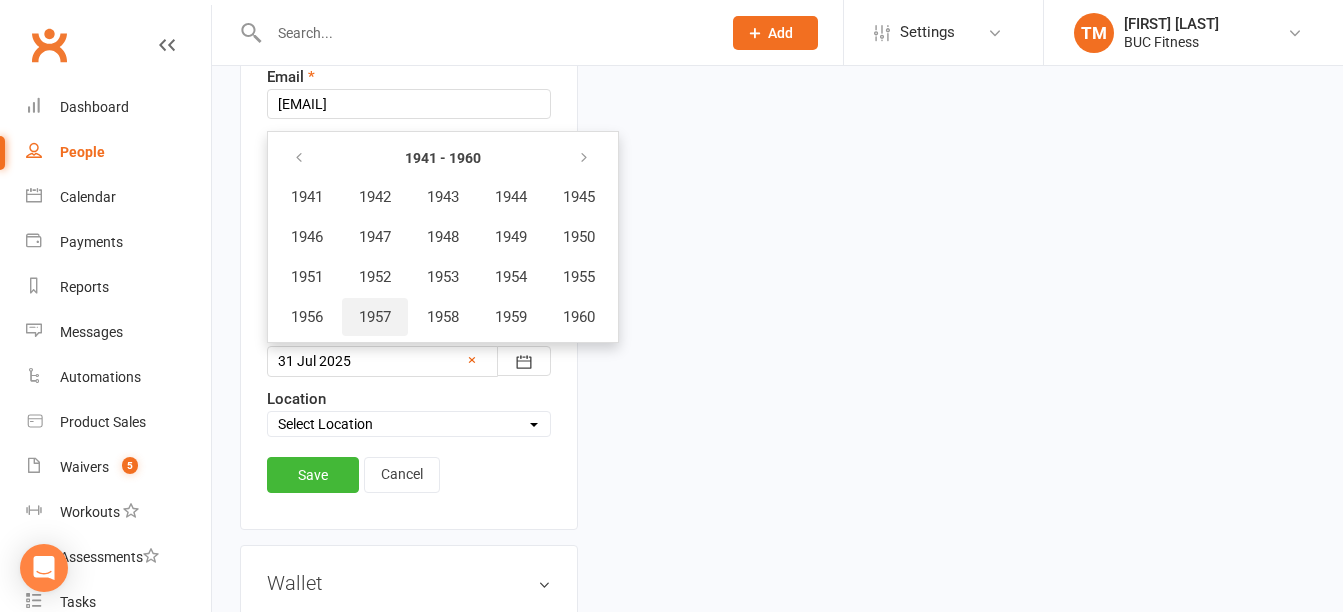 click on "1957" at bounding box center (375, 317) 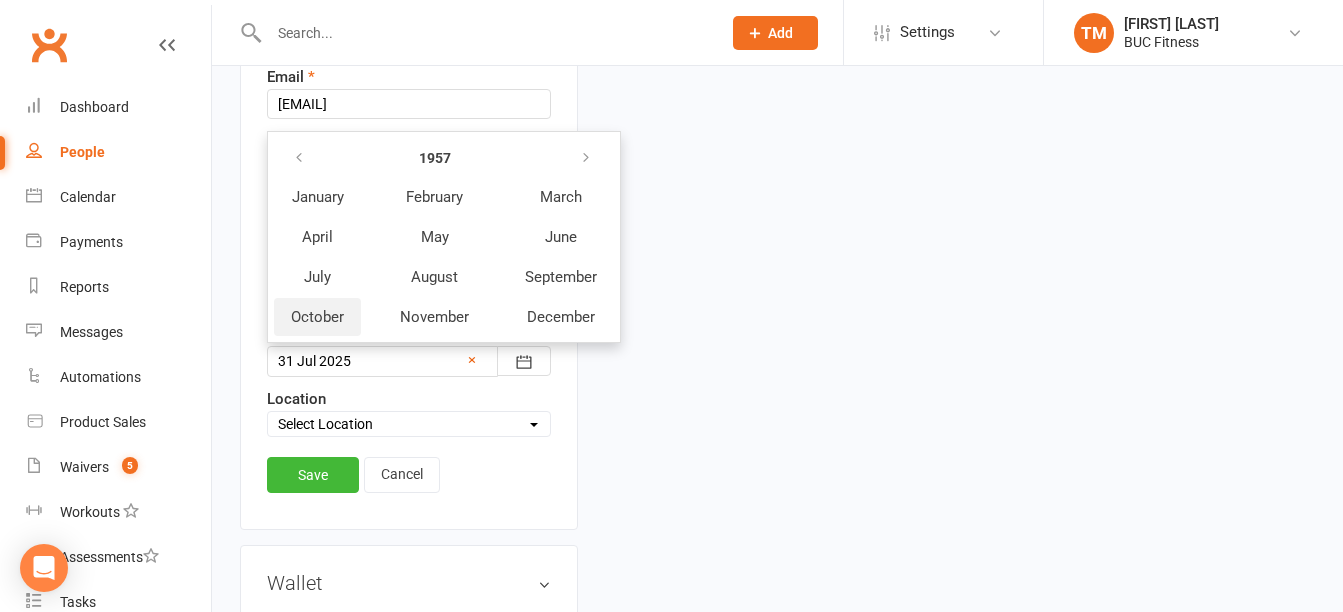click on "October" at bounding box center [317, 317] 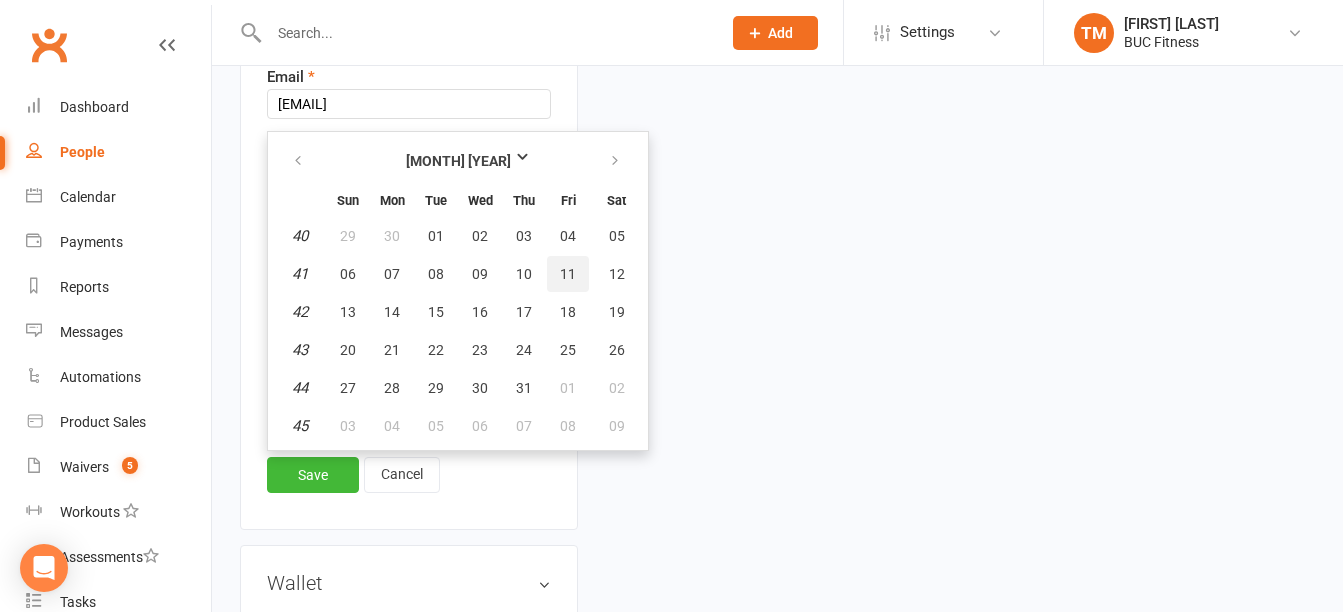 click on "11" at bounding box center (568, 274) 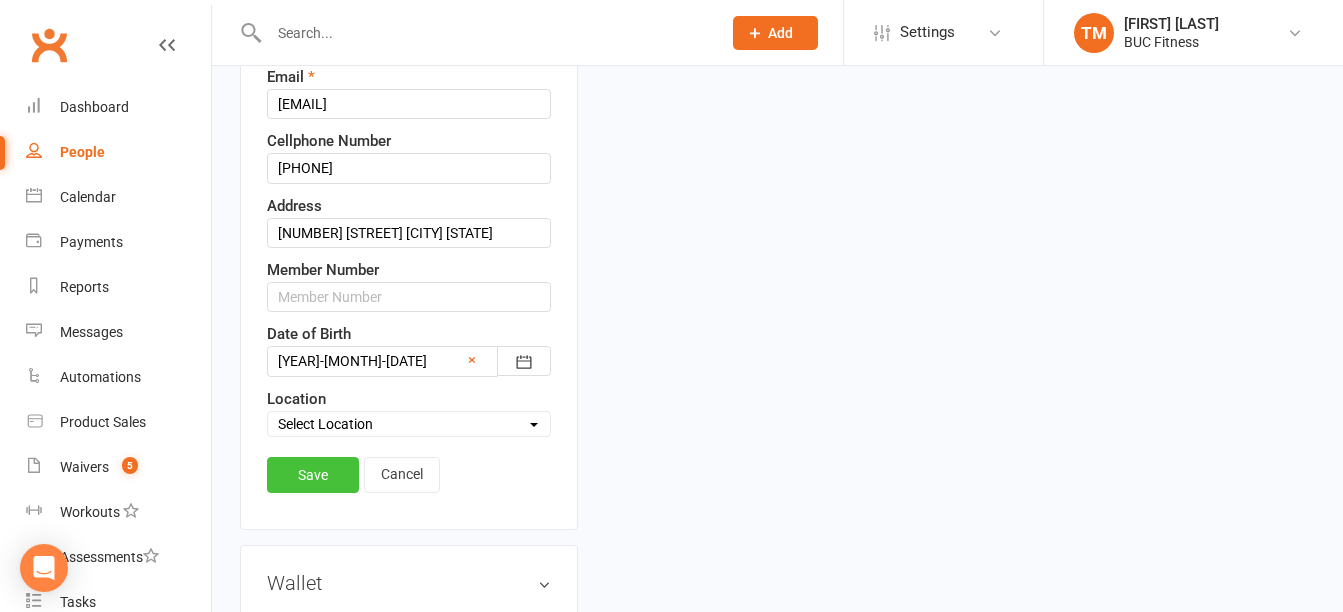 click on "Save" at bounding box center [313, 475] 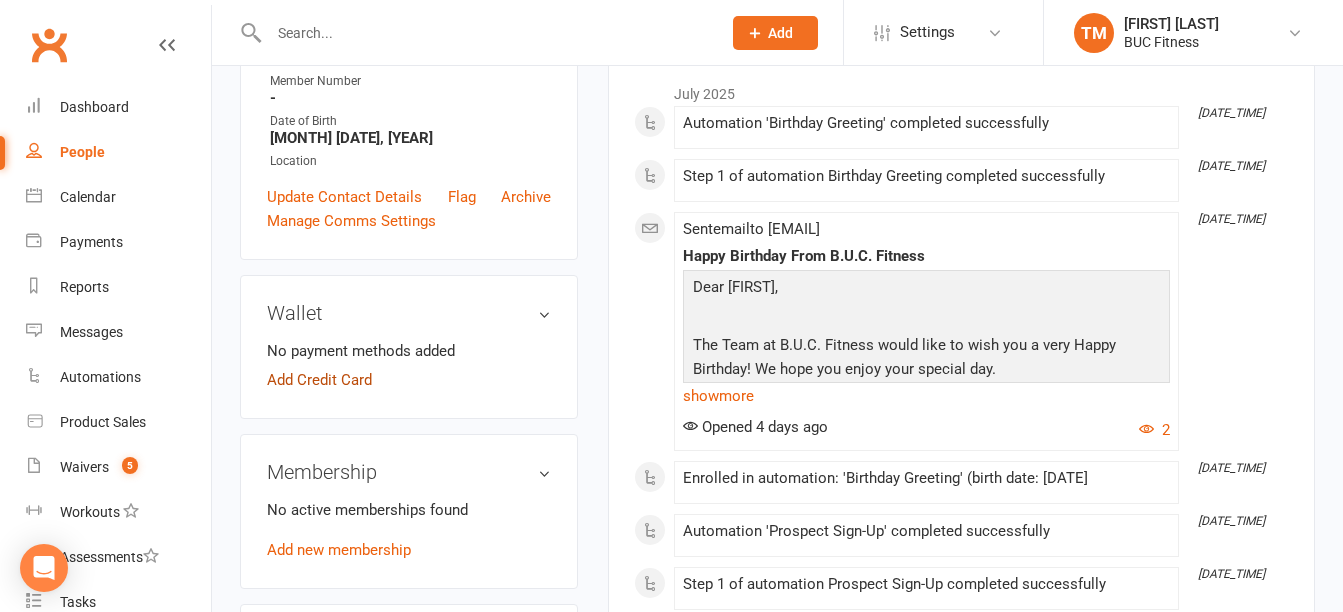 click on "Add Credit Card" at bounding box center (319, 380) 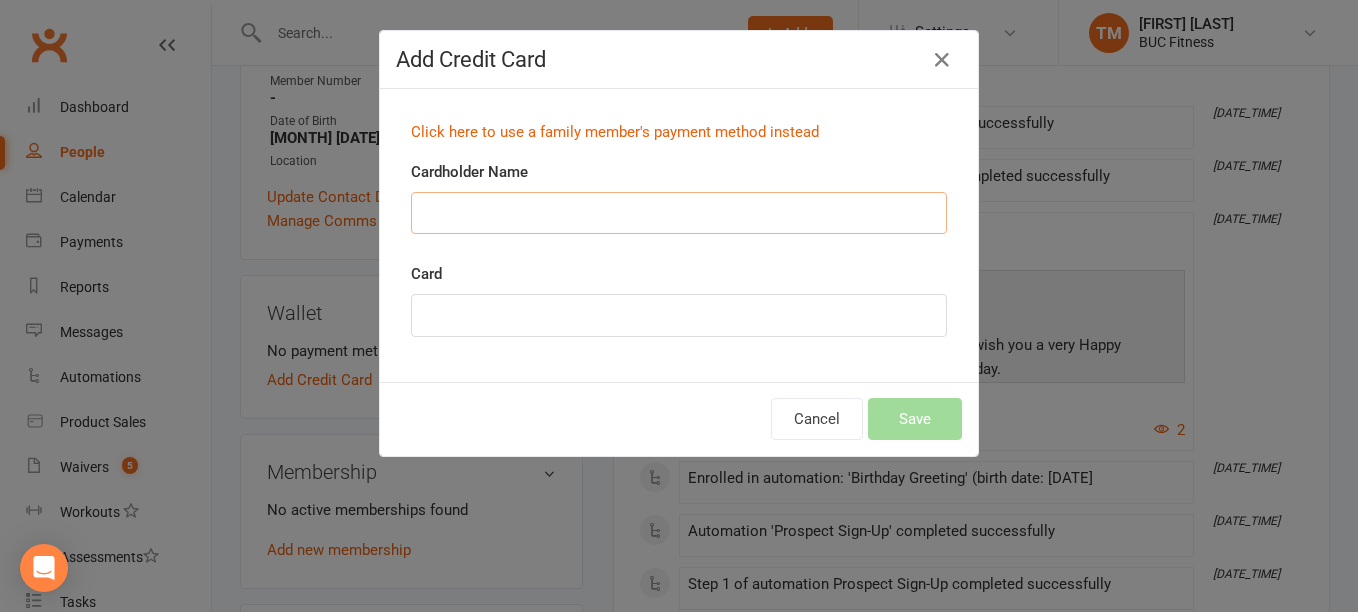 click on "Cardholder Name" at bounding box center [679, 213] 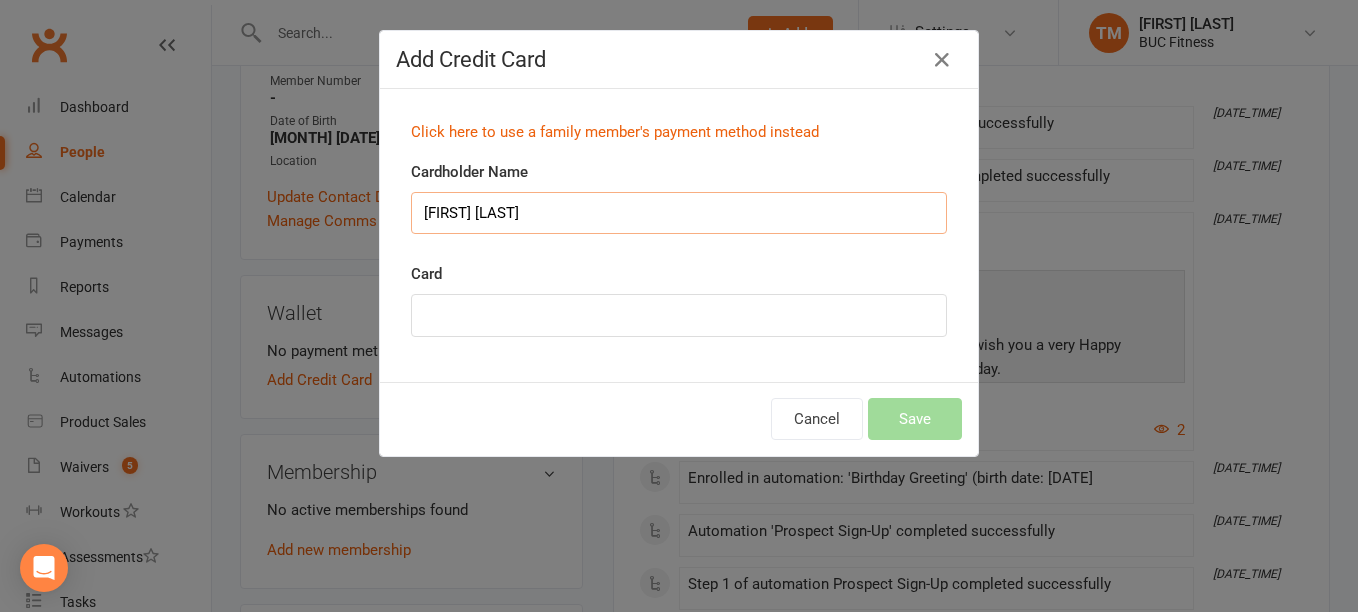 type on "[FIRST] [LAST]" 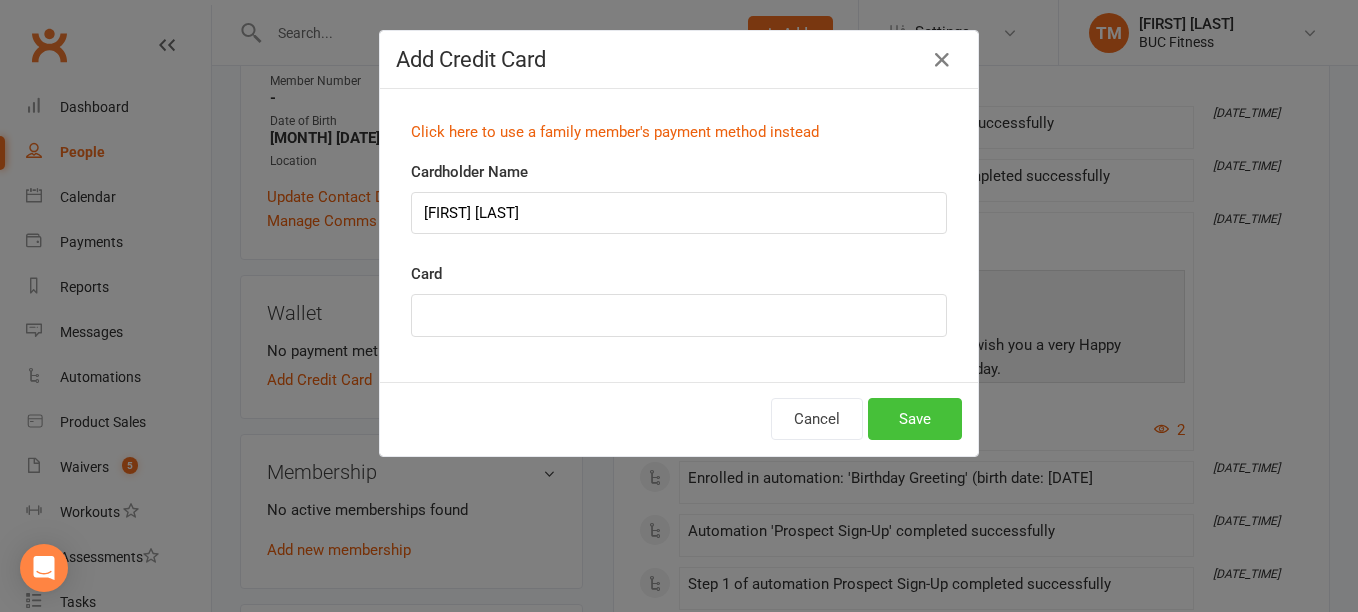 click on "Save" at bounding box center [915, 419] 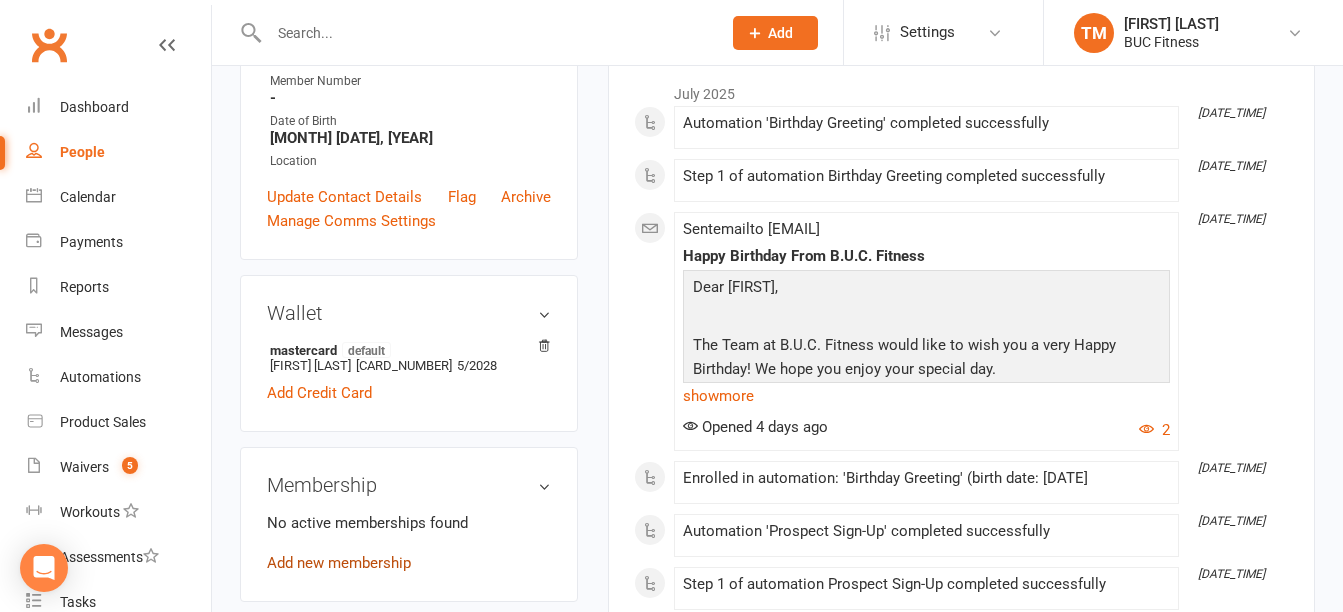 click on "Add new membership" at bounding box center (339, 563) 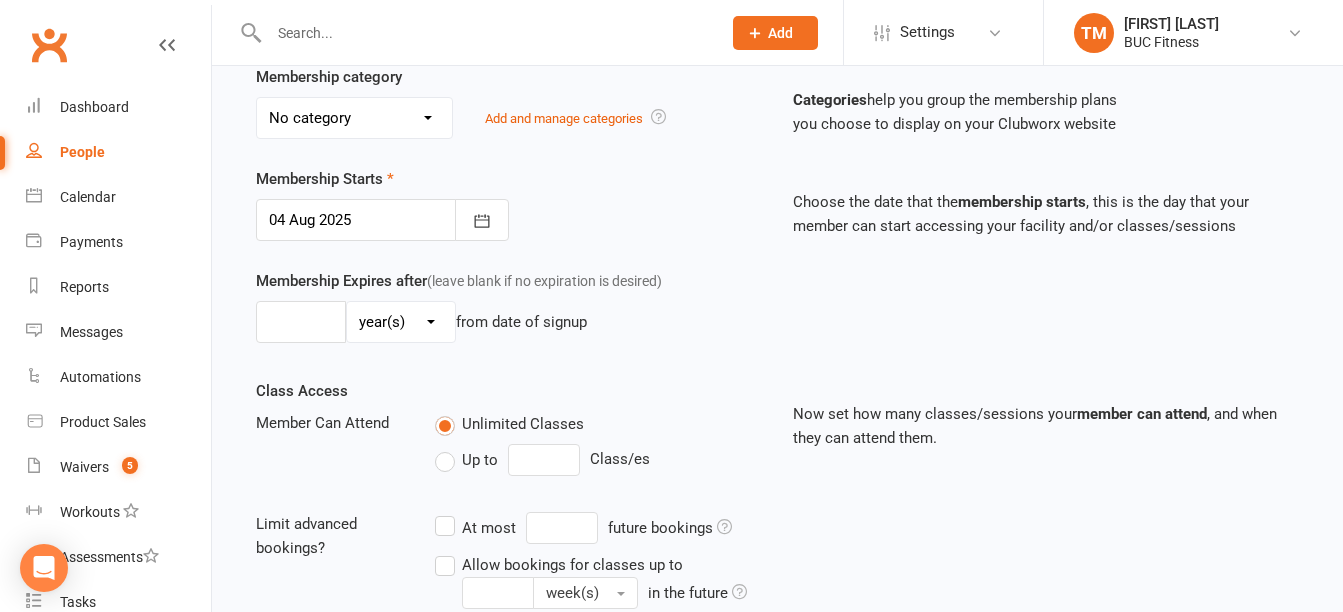 scroll, scrollTop: 0, scrollLeft: 0, axis: both 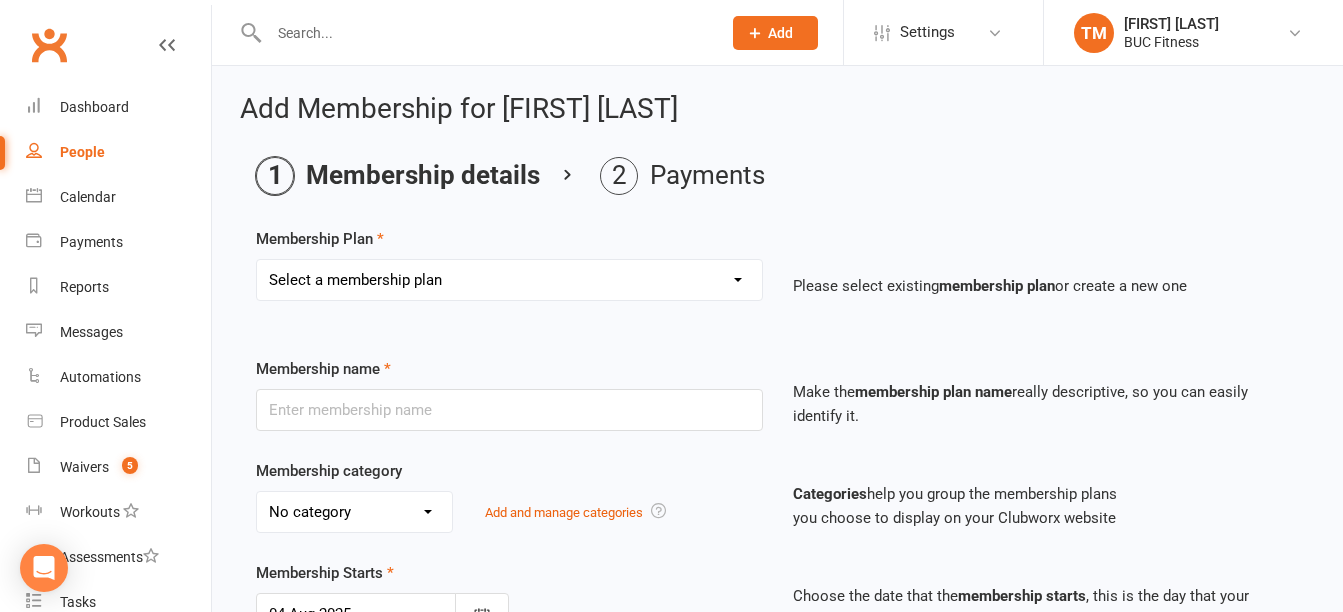 click on "Select a membership plan Create new Membership Plan Single Membership # (Plus Tax) # Couples - $ Per Person (Plus Tax) # Family - $ Per Person (Plus Tax) One Person - $/Plus Tax Two People - $ (per person)/Plus Tax 3 or more Family Members - $ (per person)/Plus Tax Disc - $/Plus Tax Bville Special Bville - One Person - $/Plus Tax Bville - Two People - $ (per person)/Plus Tax Bville - 3 or more Family Members - $ (per person)/Plus Tax" at bounding box center [509, 280] 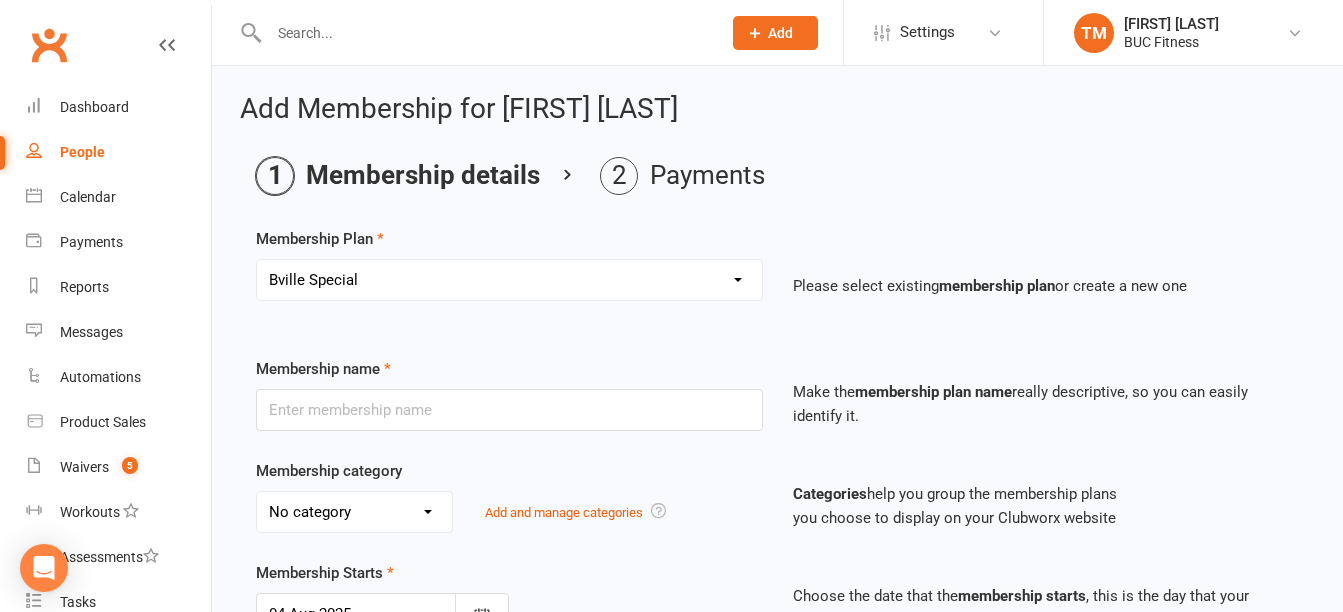 click on "Select a membership plan Create new Membership Plan Single Membership # (Plus Tax) # Couples - $ Per Person (Plus Tax) # Family - $ Per Person (Plus Tax) One Person - $/Plus Tax Two People - $ (per person)/Plus Tax 3 or more Family Members - $ (per person)/Plus Tax Disc - $/Plus Tax Bville Special Bville - One Person - $/Plus Tax Bville - Two People - $ (per person)/Plus Tax Bville - 3 or more Family Members - $ (per person)/Plus Tax" at bounding box center (509, 280) 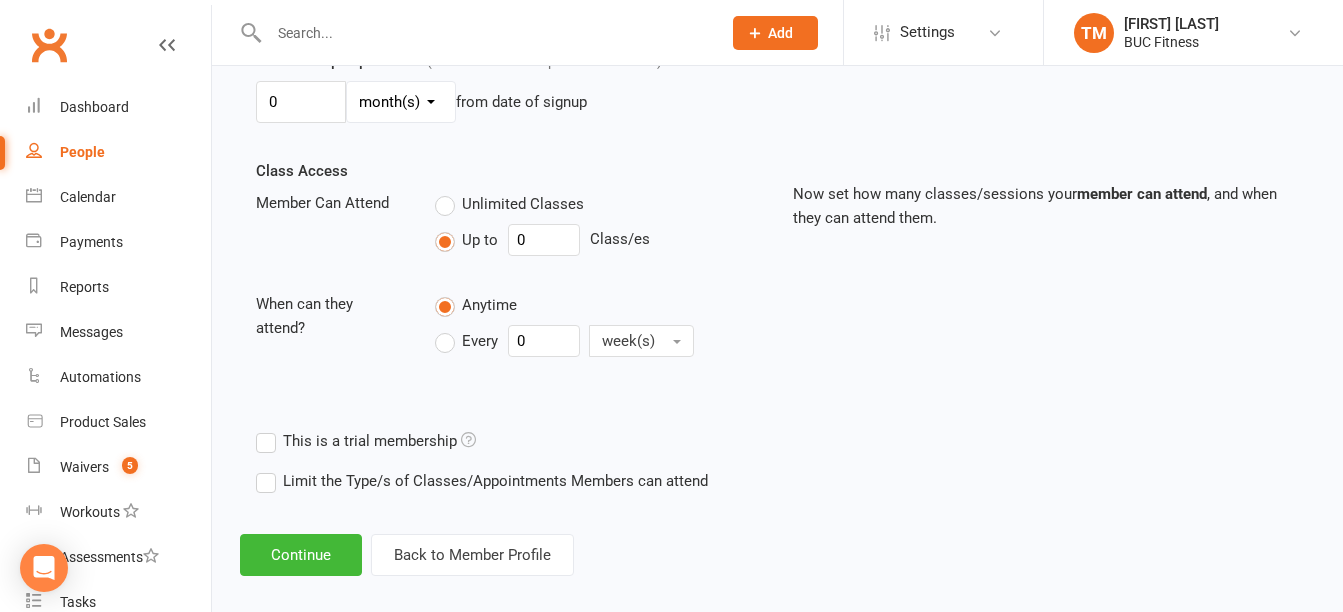 scroll, scrollTop: 635, scrollLeft: 0, axis: vertical 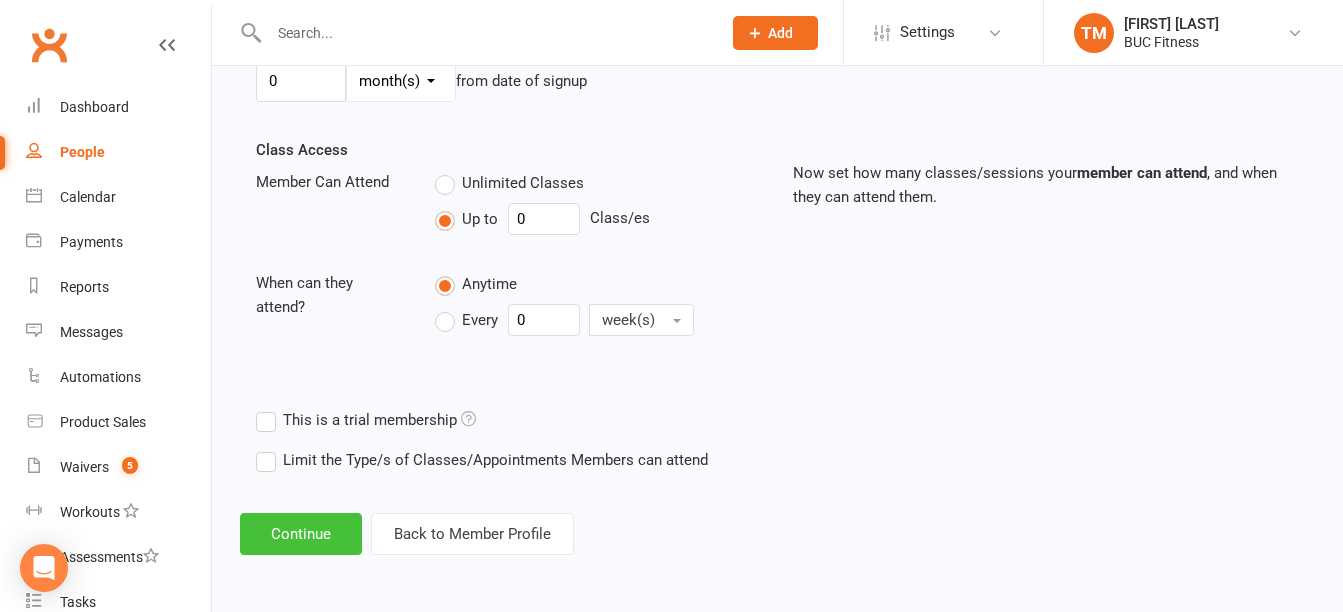 click on "Continue" at bounding box center (301, 534) 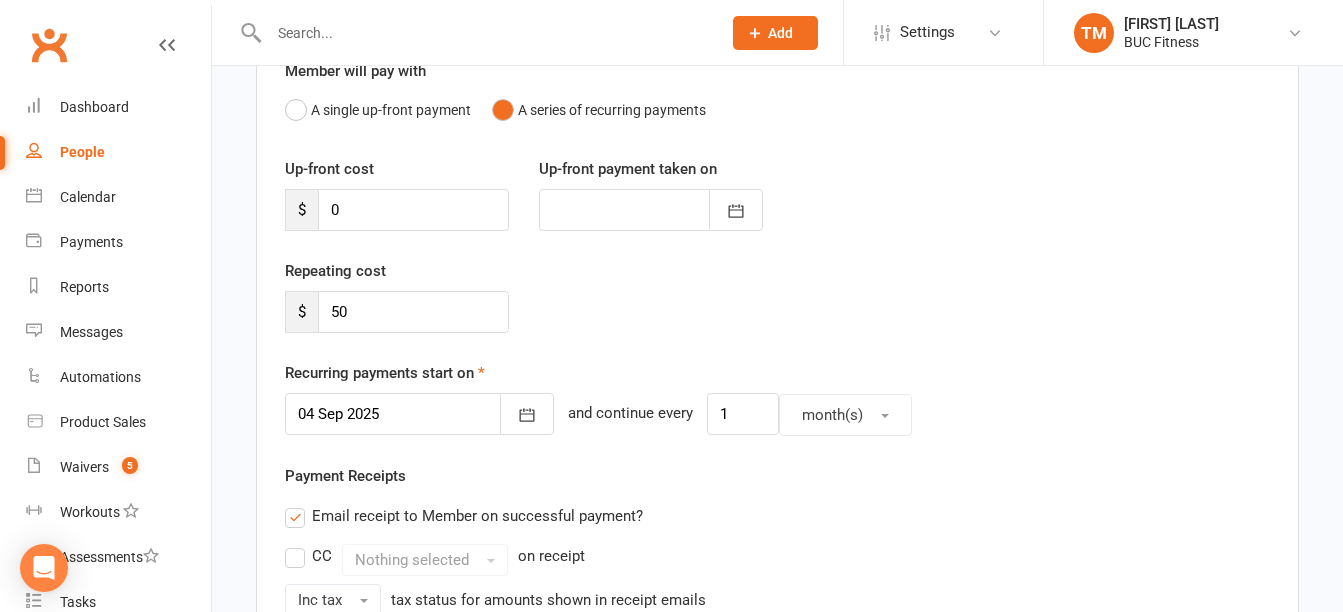 scroll, scrollTop: 200, scrollLeft: 0, axis: vertical 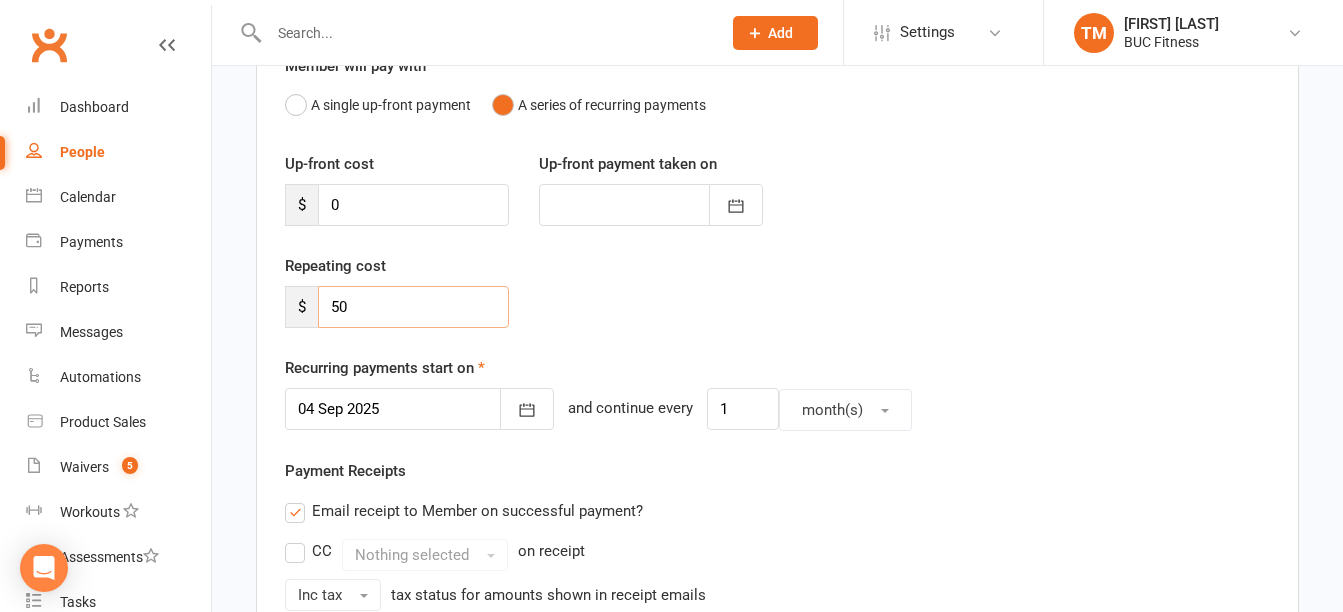 drag, startPoint x: 375, startPoint y: 313, endPoint x: 276, endPoint y: 316, distance: 99.04544 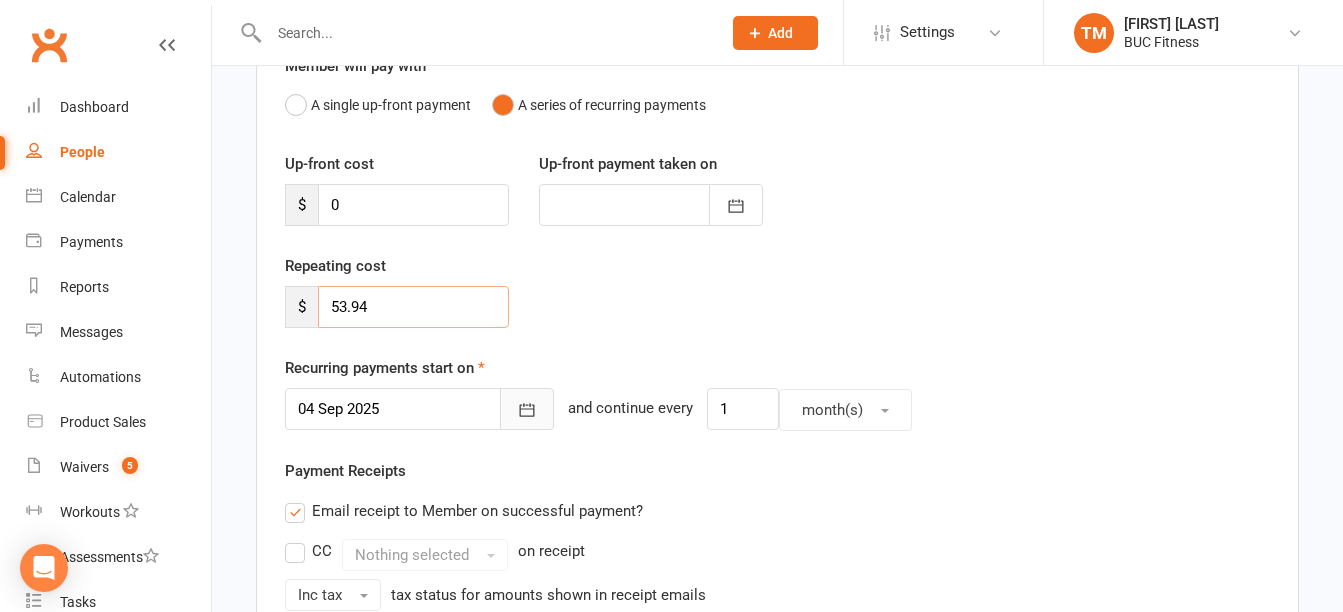 type on "53.94" 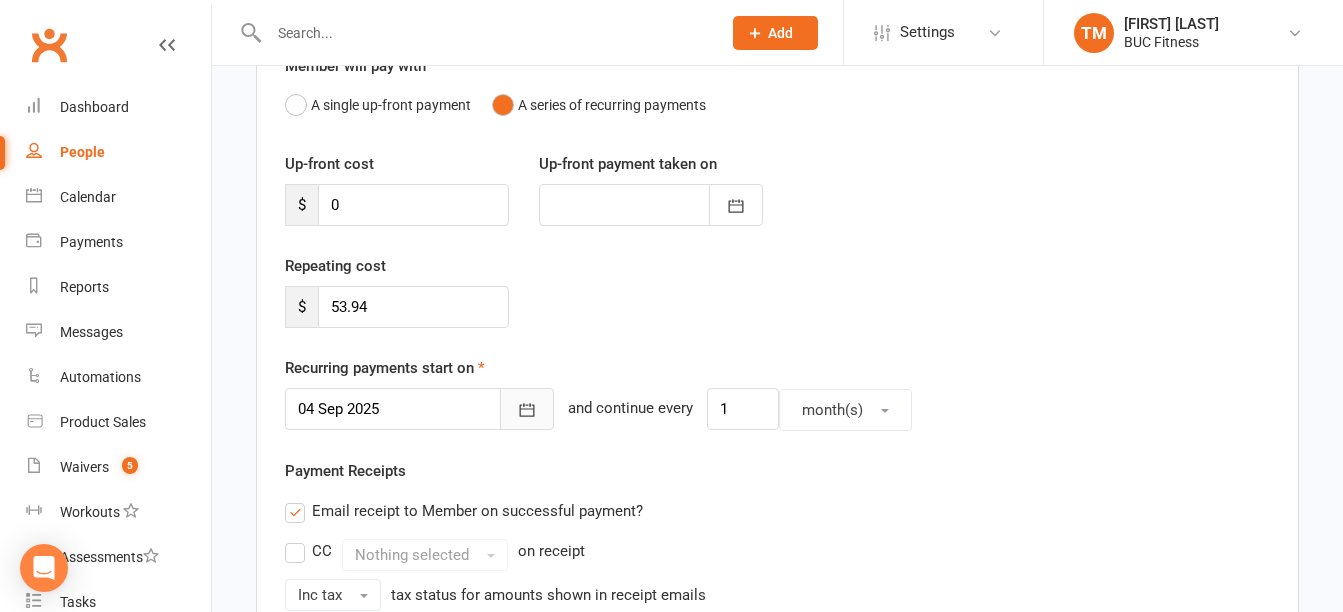 click 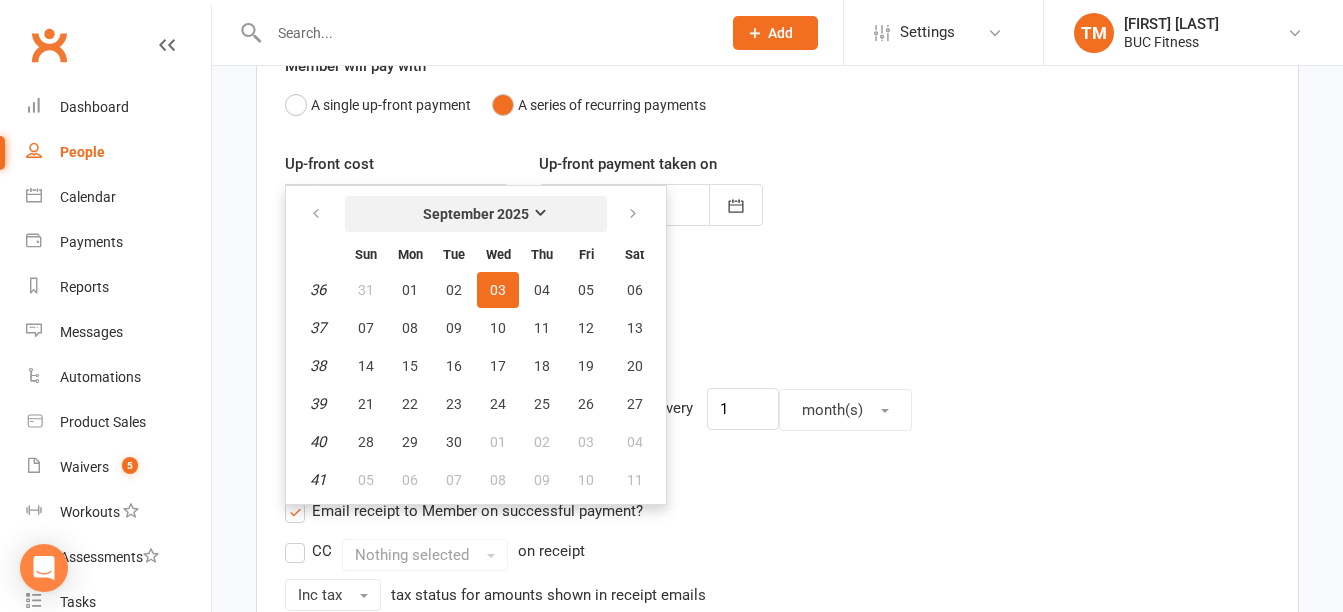 click on "September 2025" at bounding box center (476, 214) 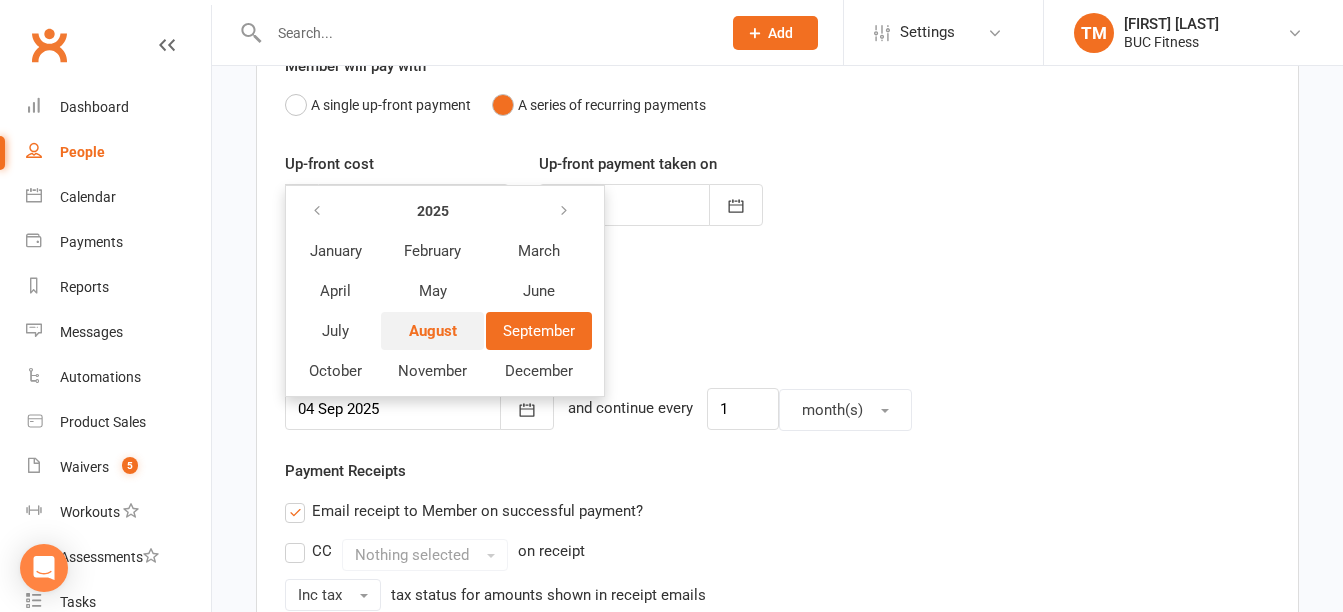 click on "August" at bounding box center (433, 331) 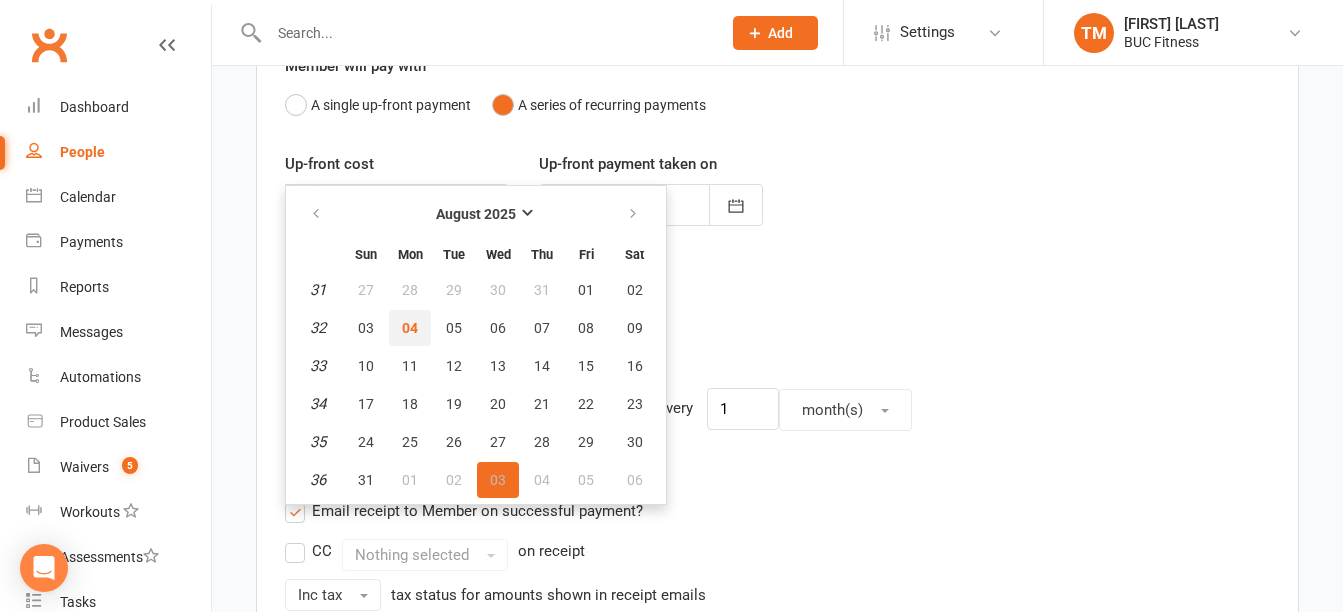click on "04" at bounding box center (410, 328) 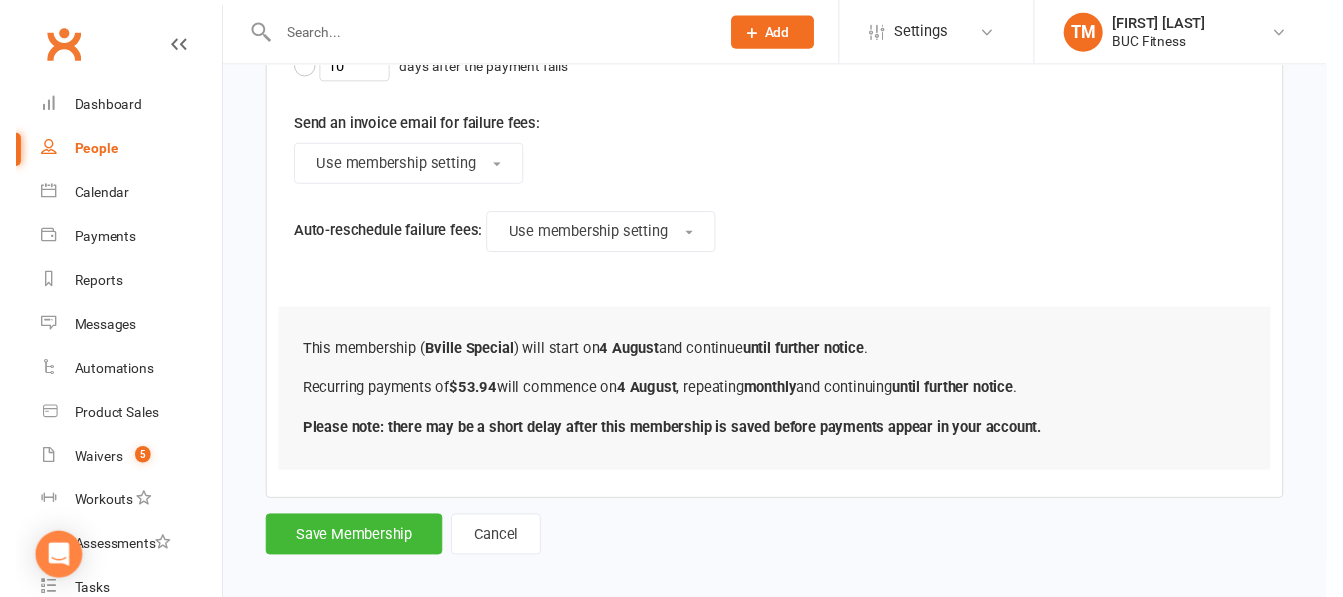 scroll, scrollTop: 1267, scrollLeft: 0, axis: vertical 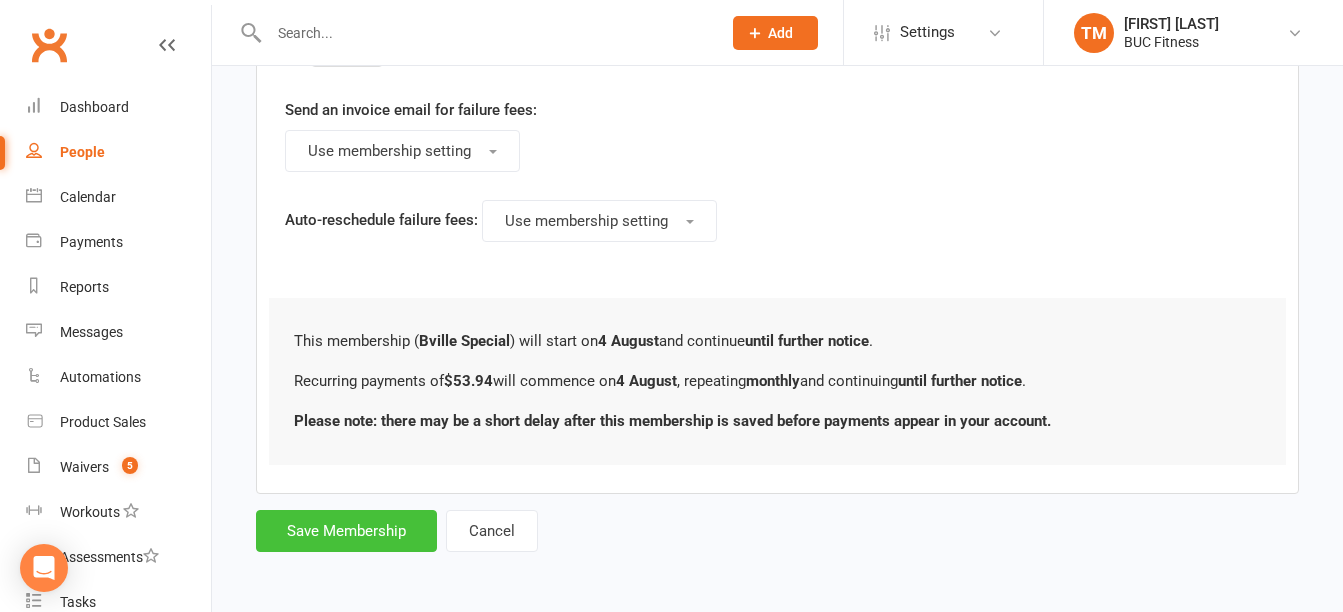 click on "Save Membership" at bounding box center [346, 531] 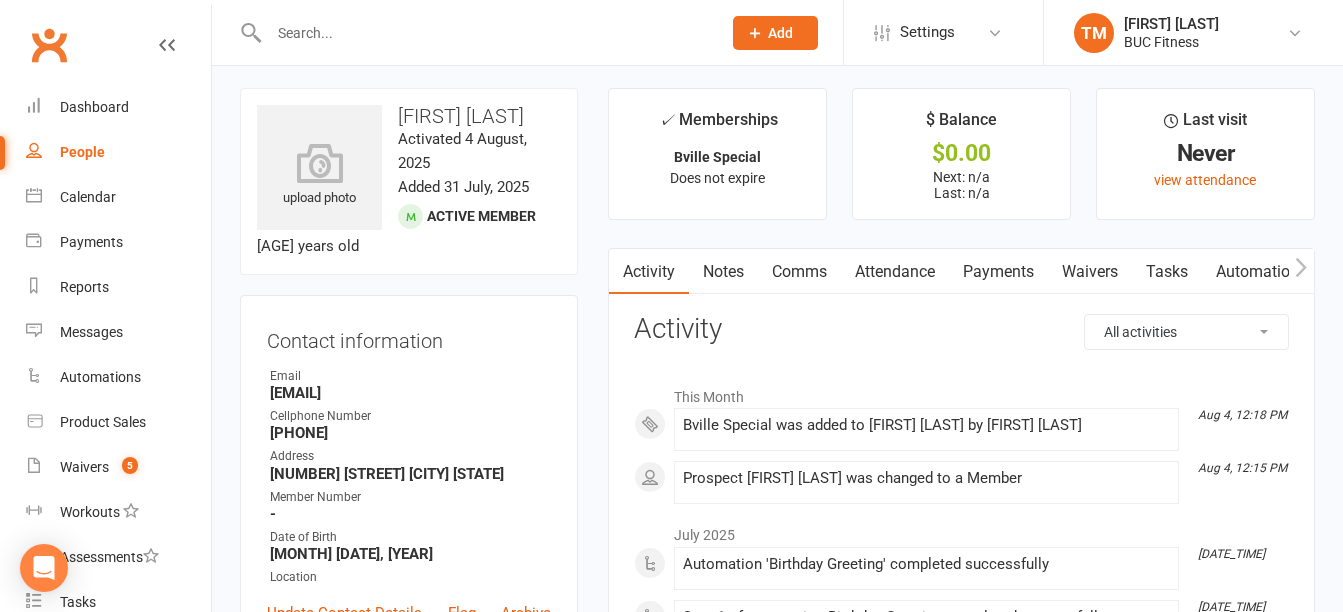 scroll, scrollTop: 0, scrollLeft: 0, axis: both 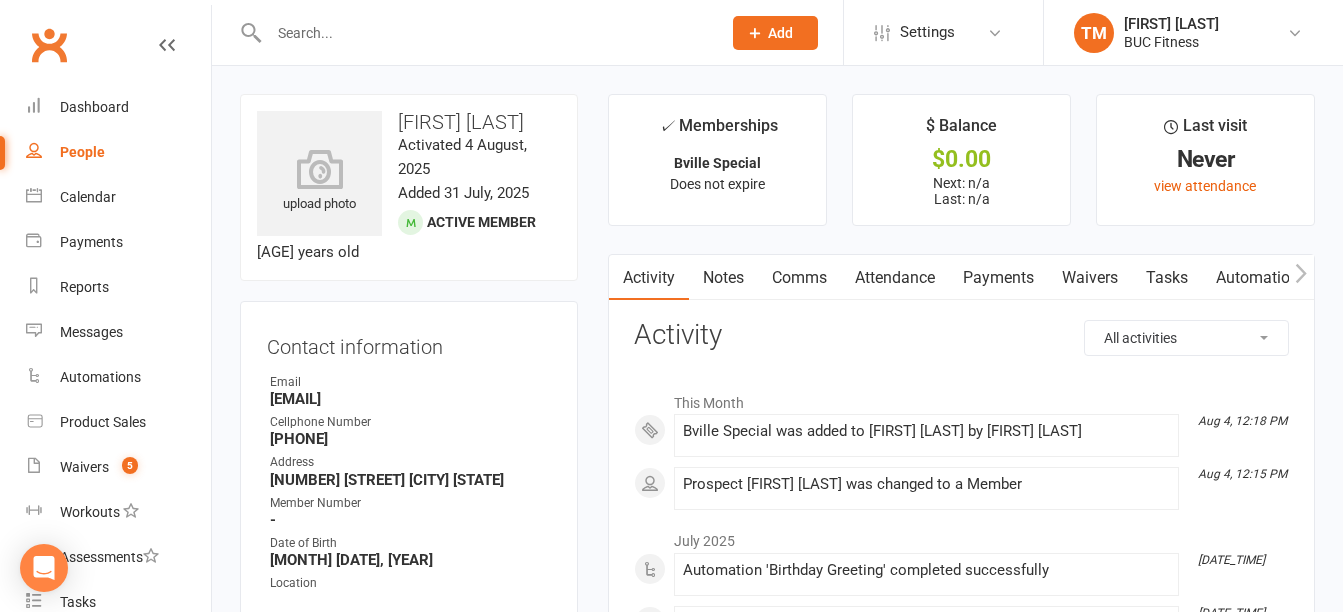 click on "Waivers" at bounding box center [1090, 278] 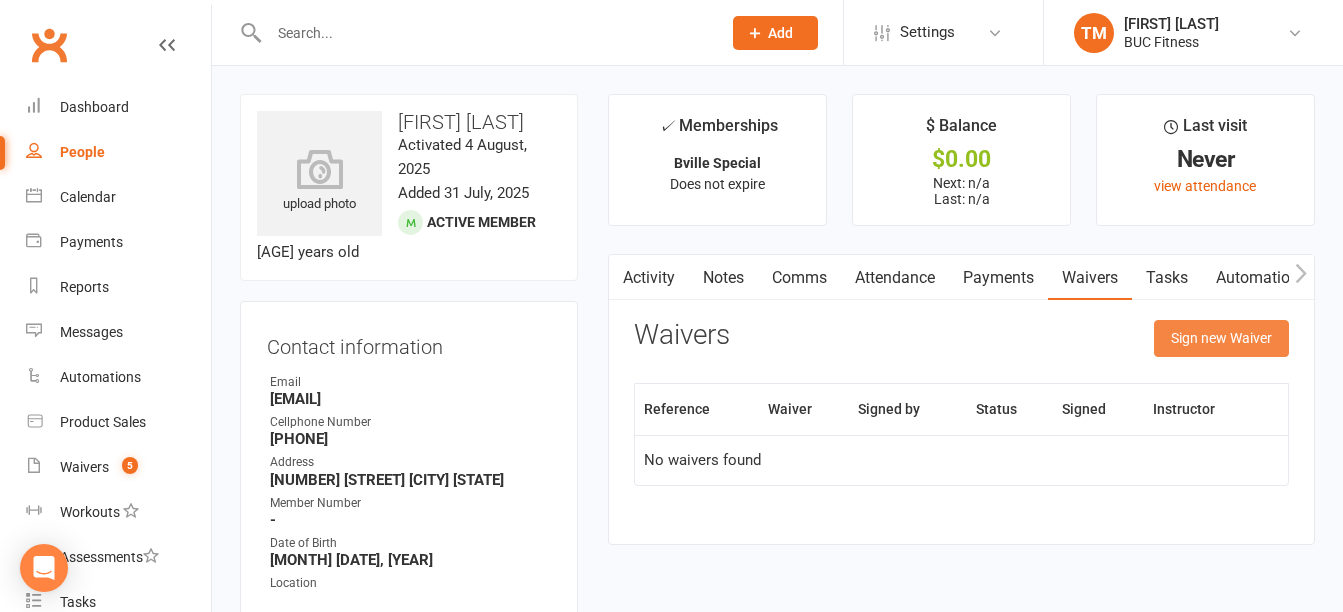 click on "Sign new Waiver" at bounding box center [1221, 338] 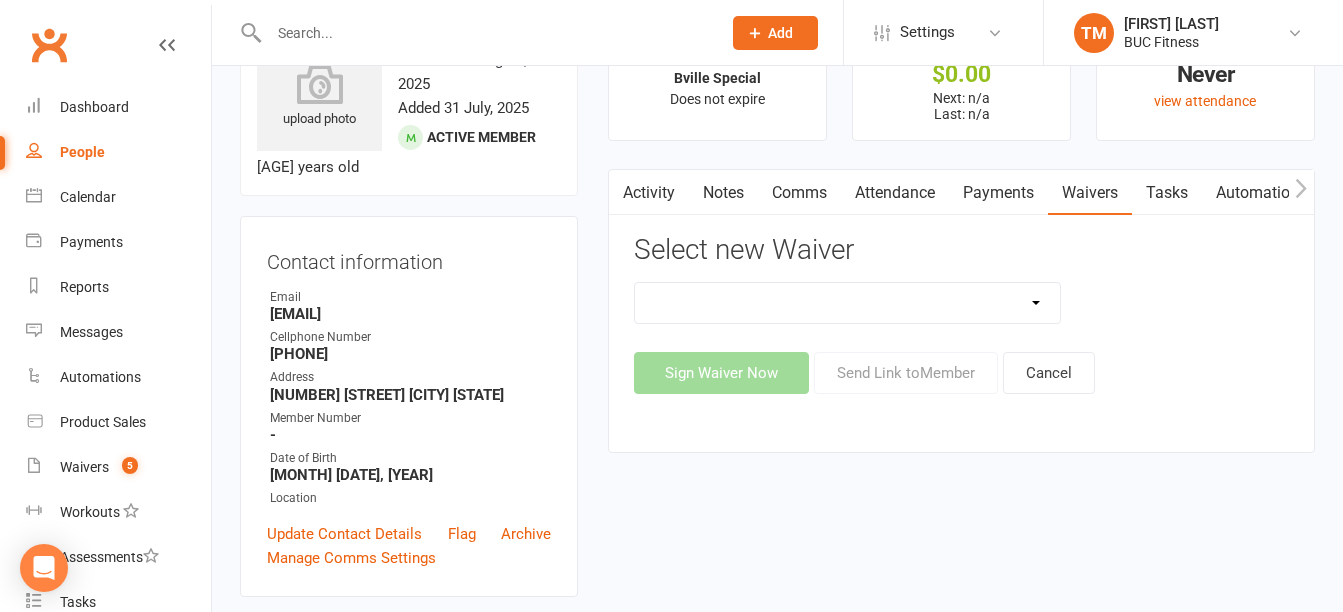 scroll, scrollTop: 100, scrollLeft: 0, axis: vertical 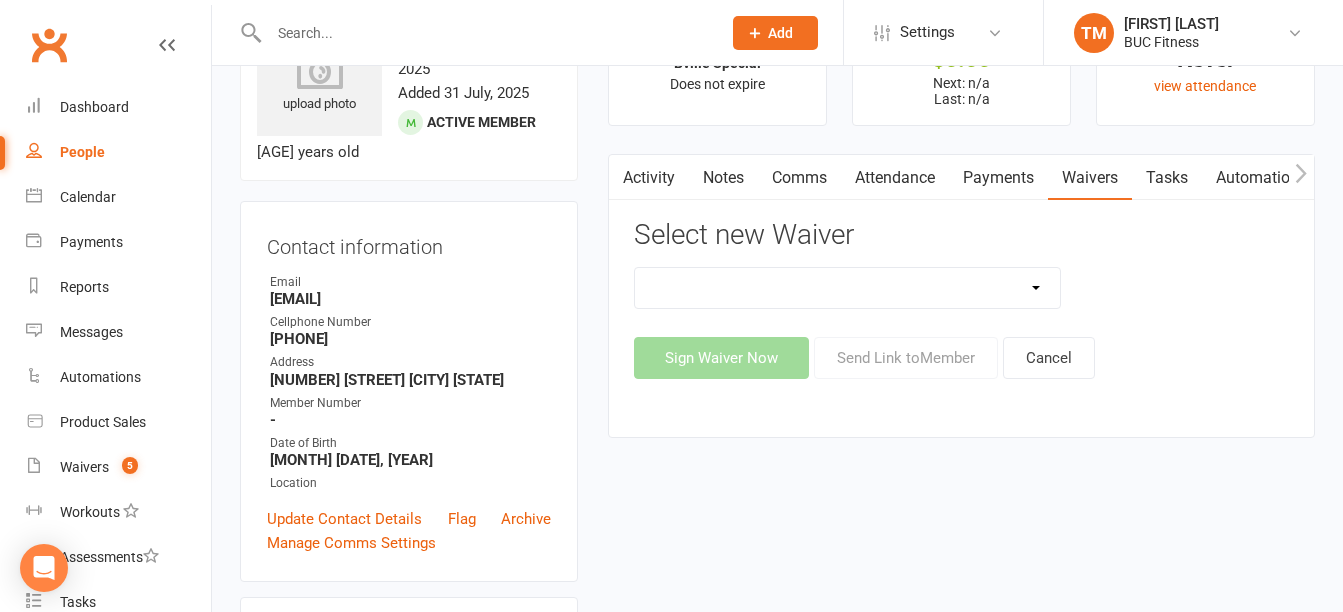 click on "New Client--Barnesville New Client-- Fergus Falls Photo Release Waiver Rules / Injury Waiver Supplement Programs Working Draft Waiver" at bounding box center (847, 288) 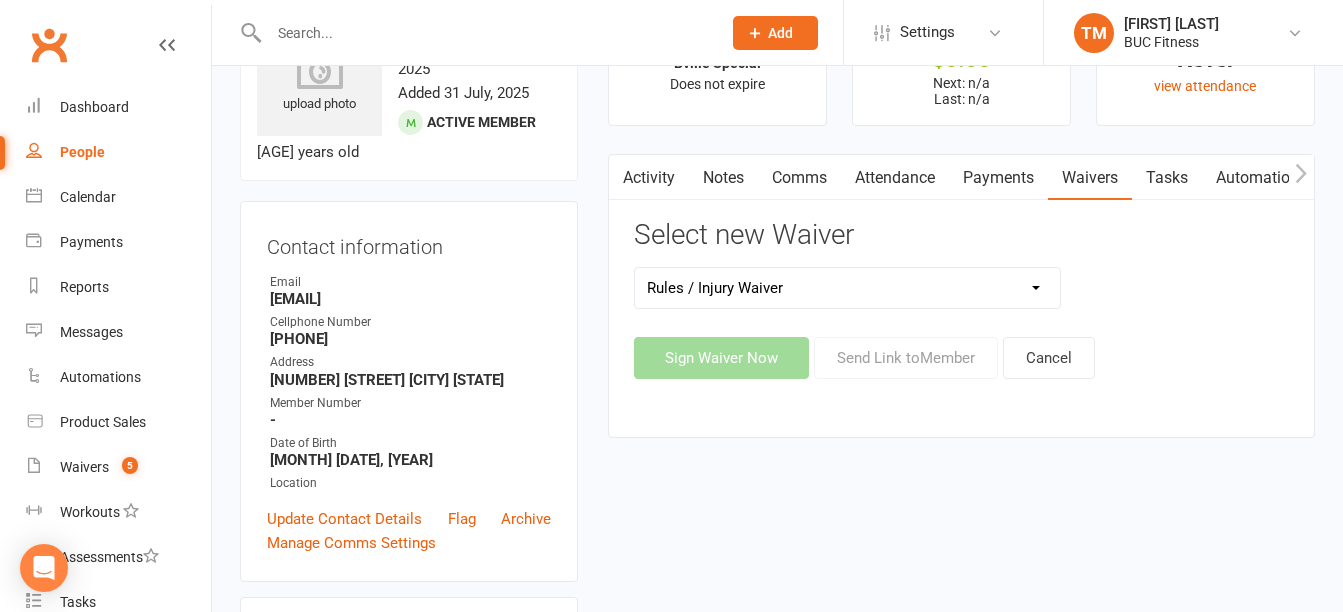 click on "New Client--Barnesville New Client-- Fergus Falls Photo Release Waiver Rules / Injury Waiver Supplement Programs Working Draft Waiver" at bounding box center [847, 288] 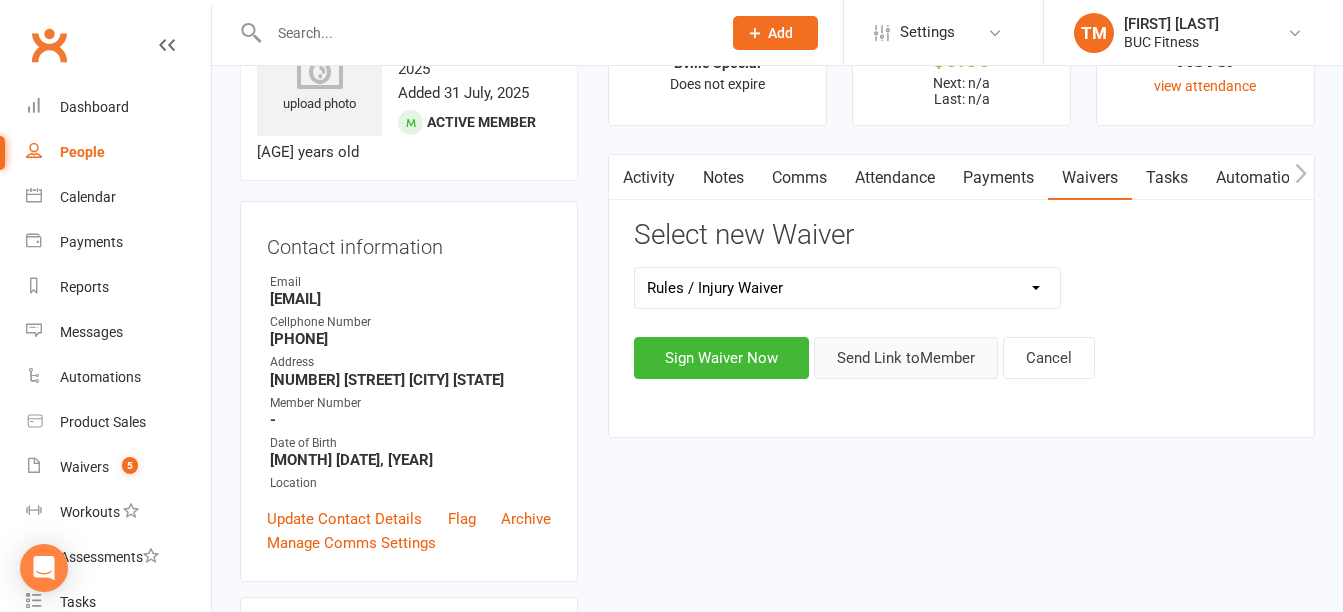 click on "Send Link to  Member" at bounding box center [906, 358] 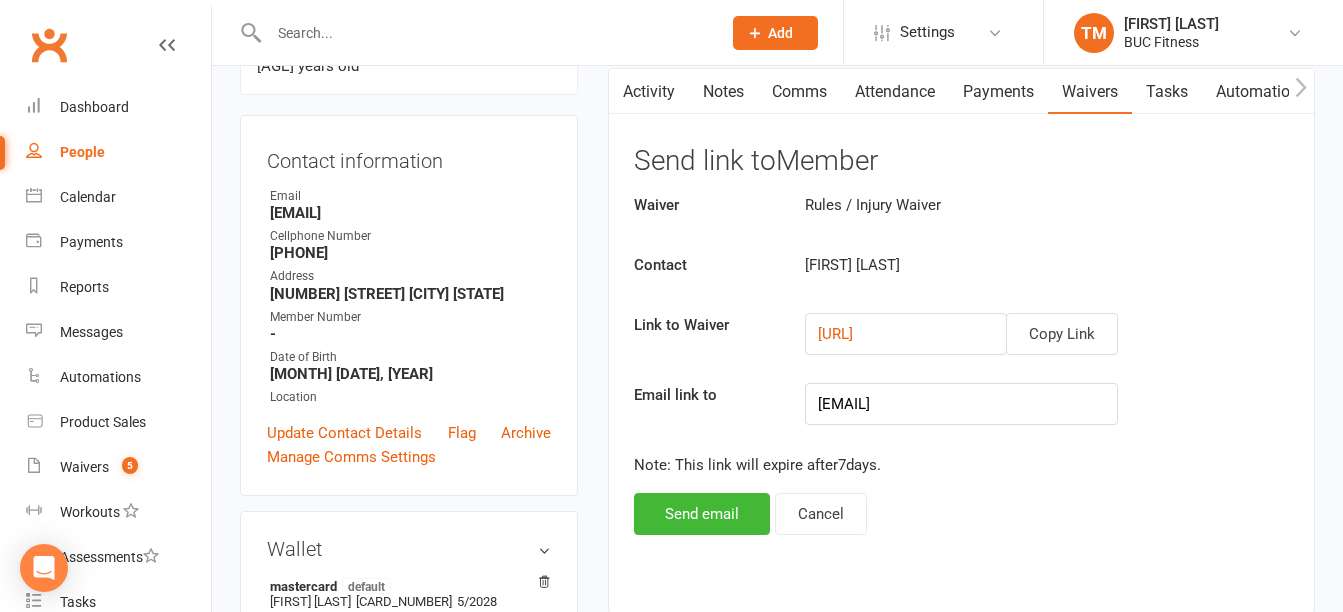 scroll, scrollTop: 300, scrollLeft: 0, axis: vertical 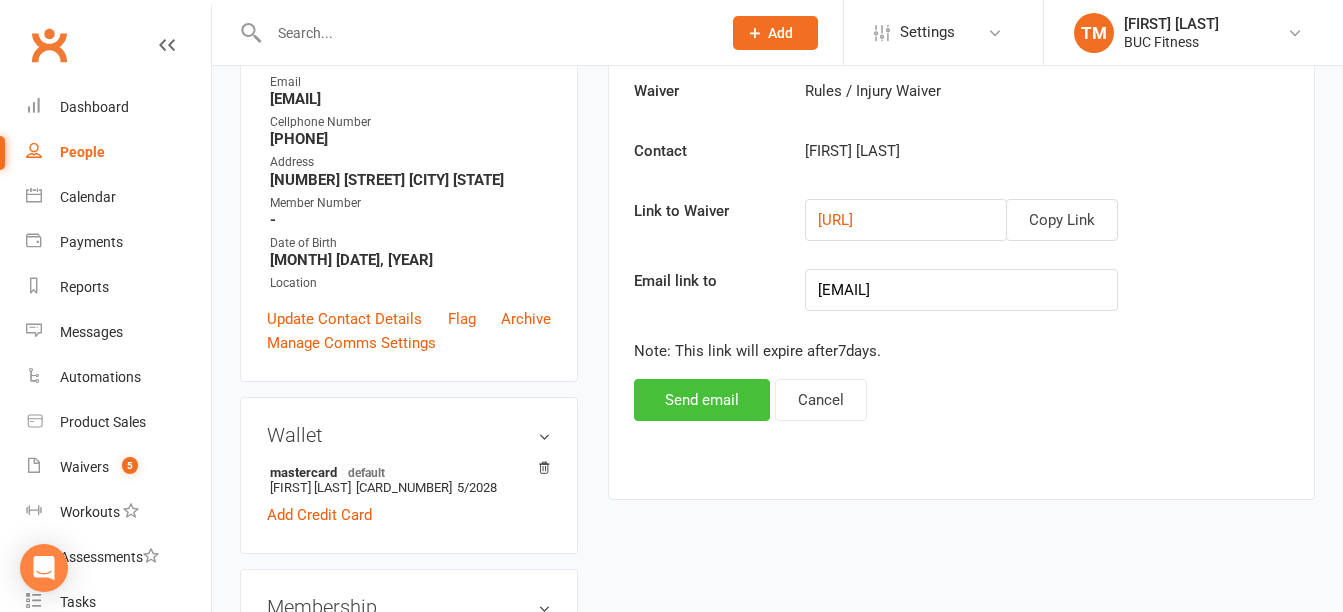 click on "Send email" at bounding box center [702, 400] 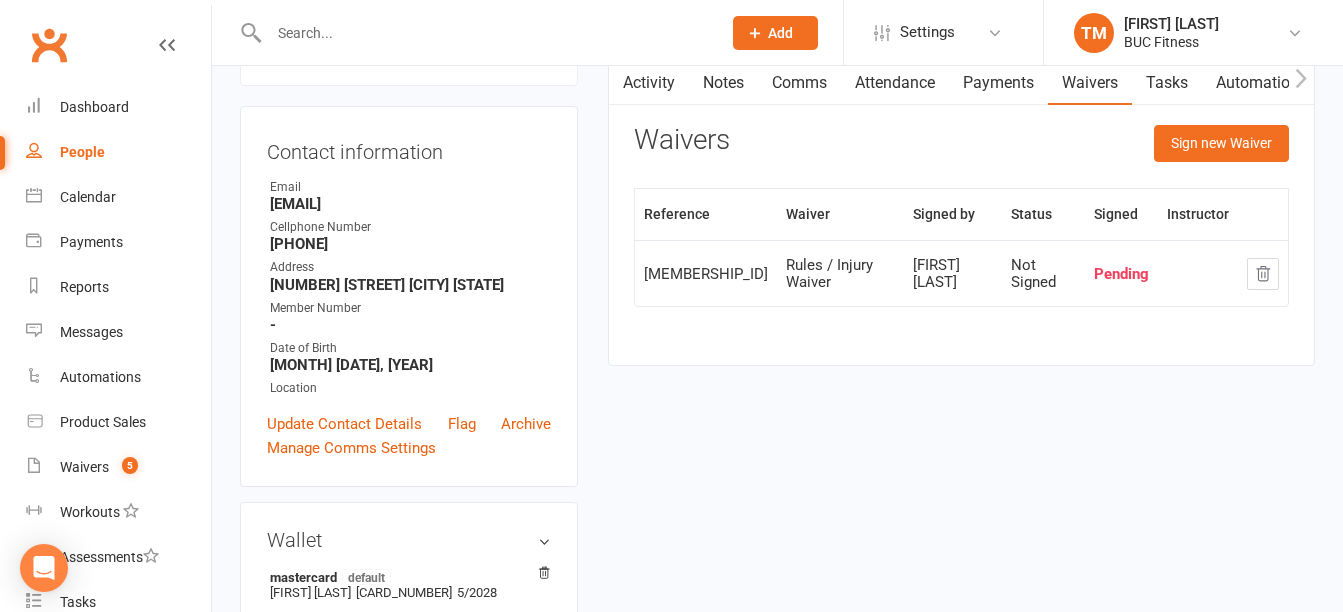 scroll, scrollTop: 0, scrollLeft: 0, axis: both 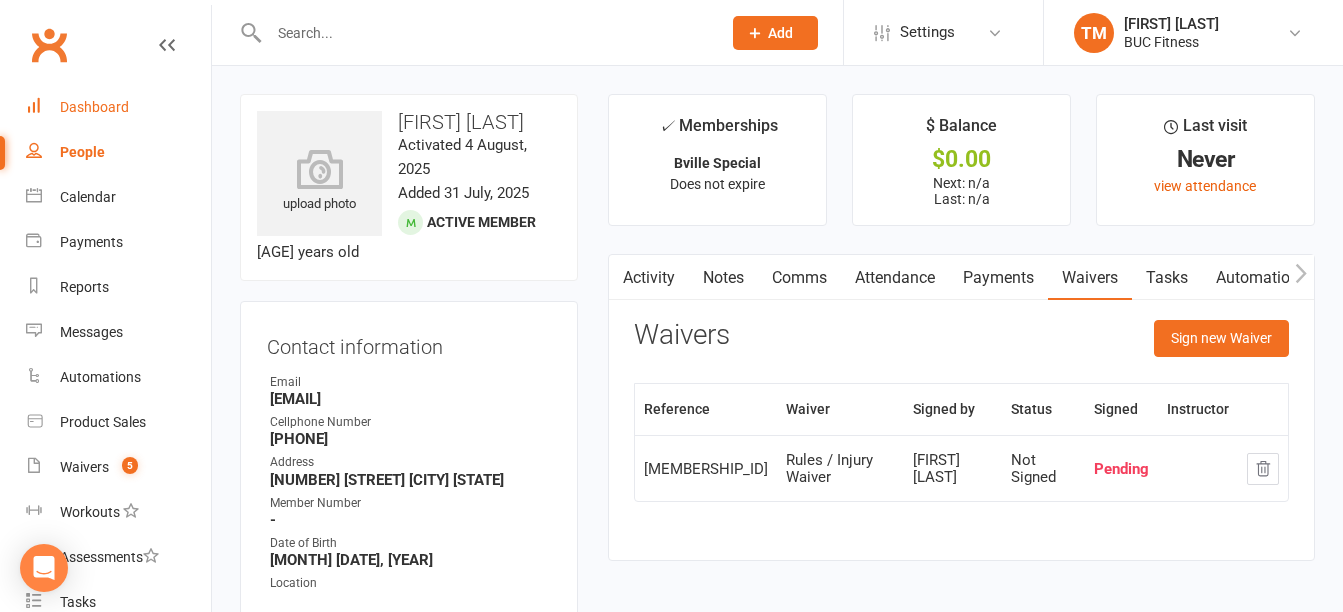 click on "Dashboard" at bounding box center [94, 107] 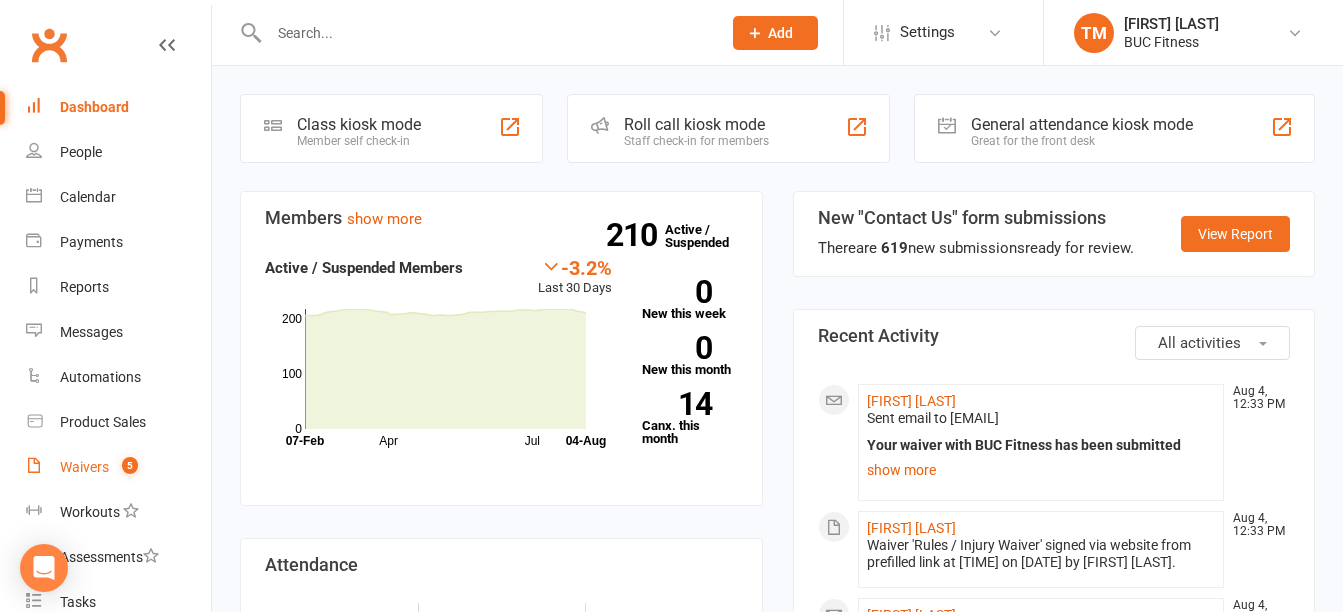 click on "Waivers   5" at bounding box center [118, 467] 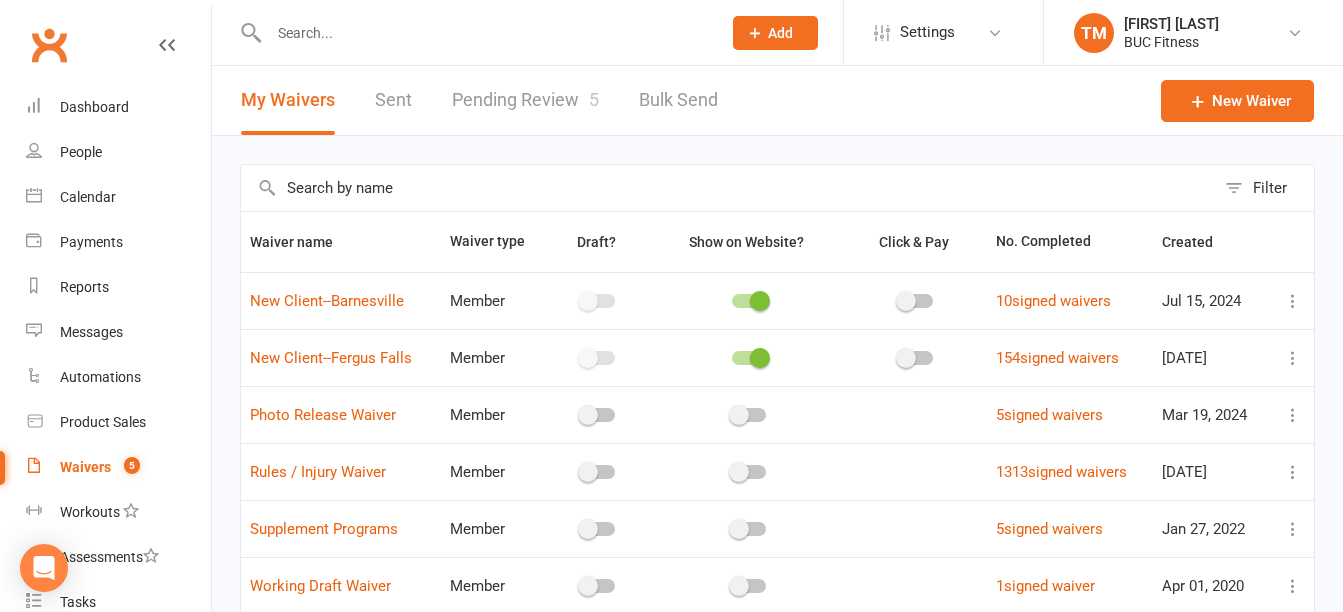 click on "Pending Review 5" at bounding box center [525, 100] 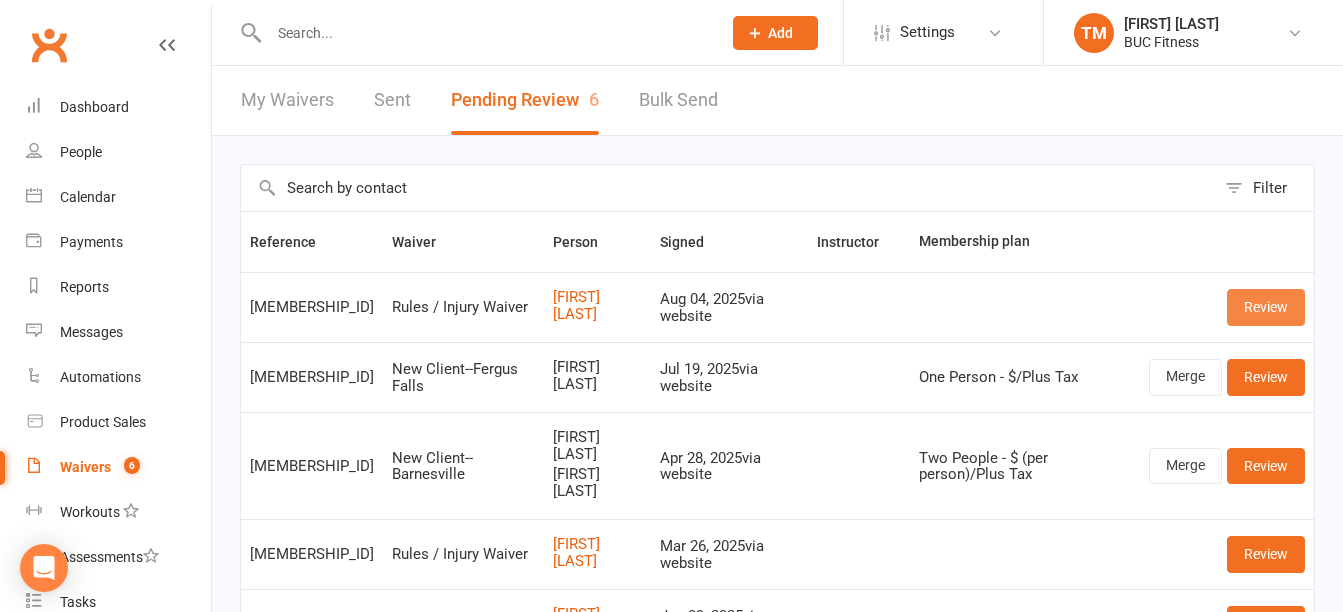 click on "Review" at bounding box center [1266, 307] 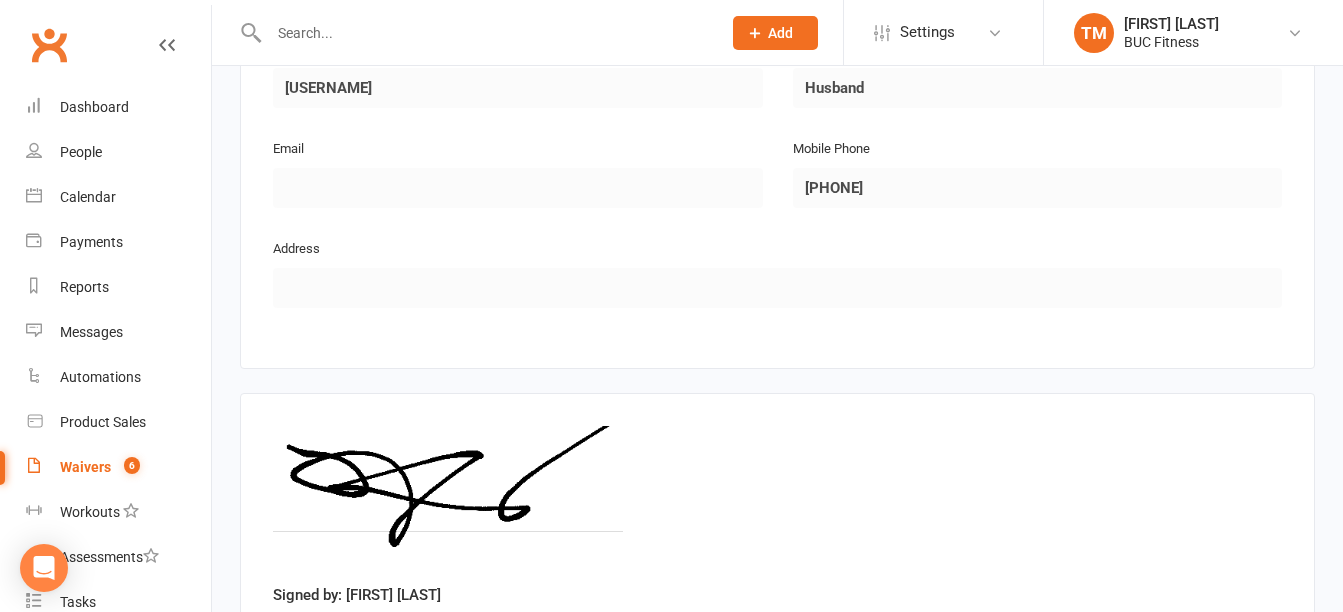 scroll, scrollTop: 1195, scrollLeft: 0, axis: vertical 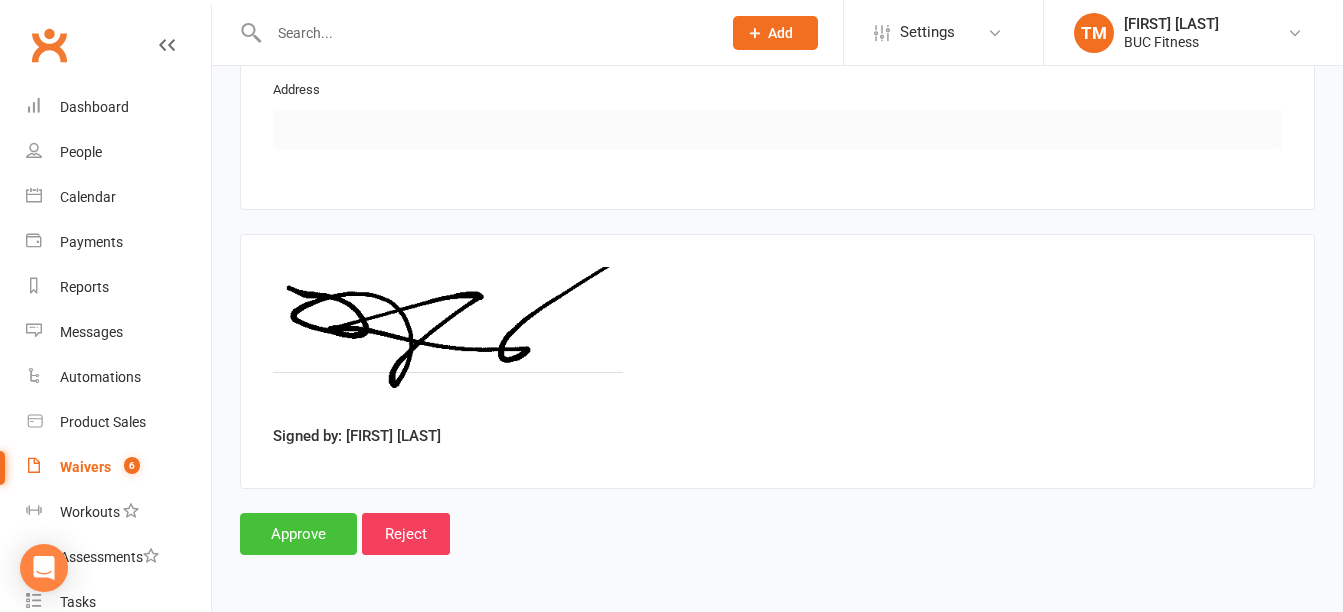 click on "Approve" at bounding box center (298, 534) 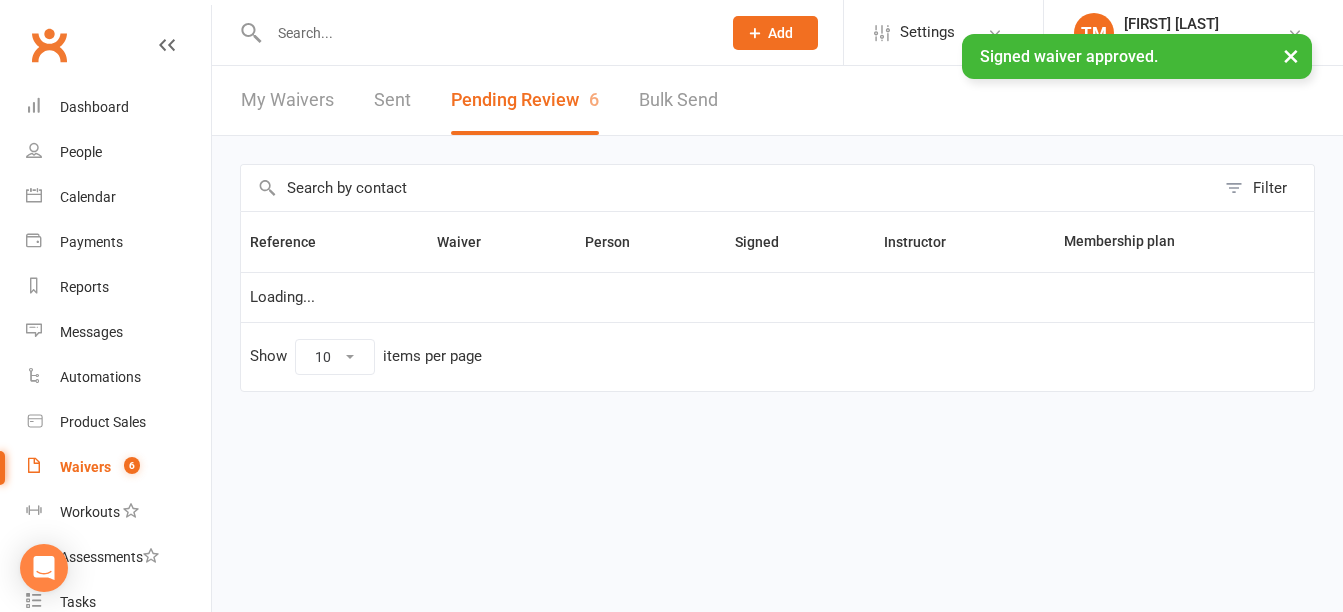 scroll, scrollTop: 0, scrollLeft: 0, axis: both 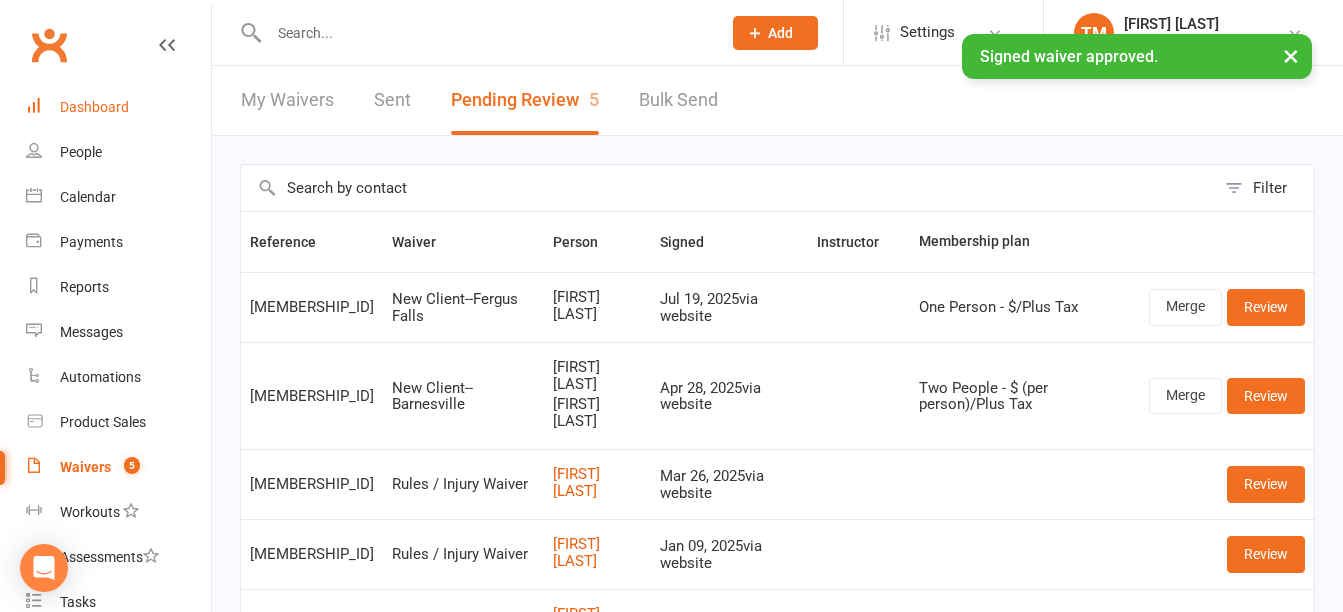click on "Dashboard" at bounding box center [94, 107] 